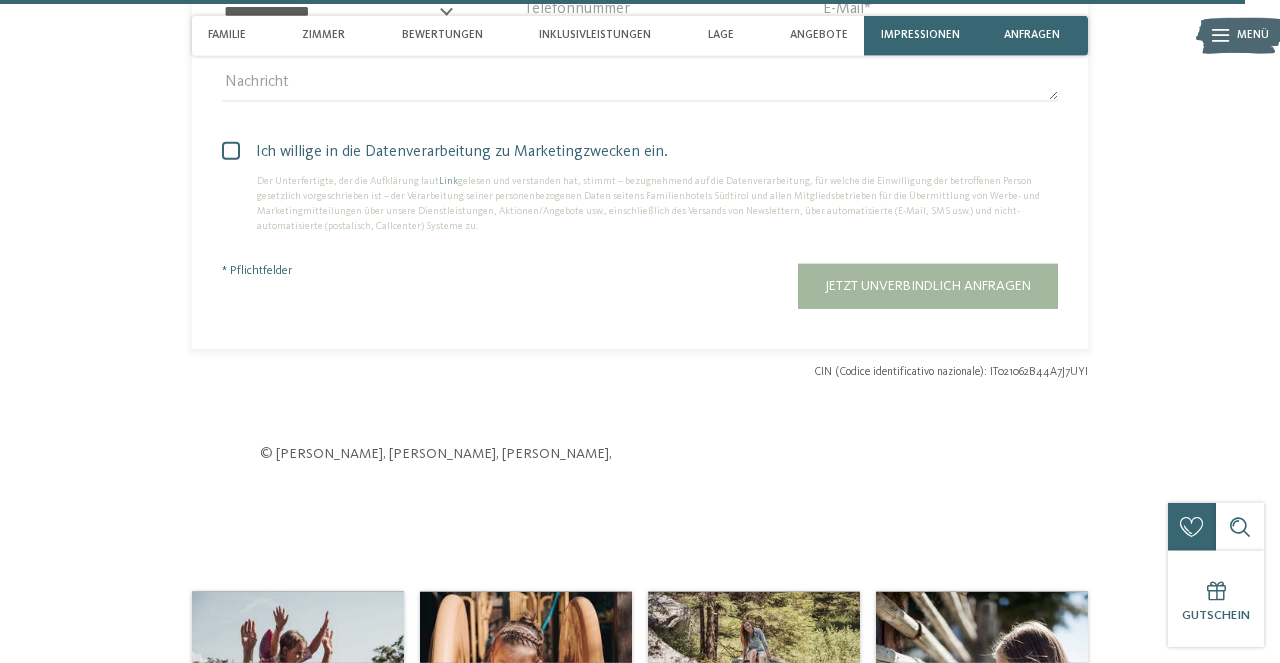 scroll, scrollTop: 5676, scrollLeft: 0, axis: vertical 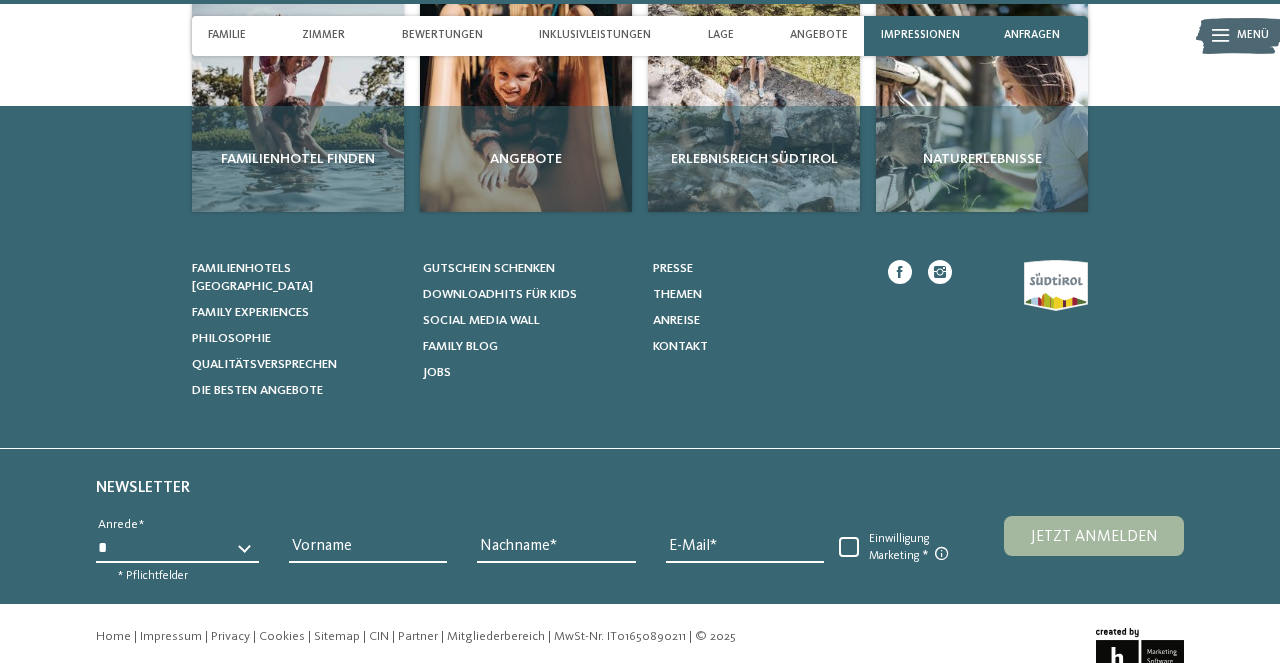 click on "Familienhotel Vinschgau" at bounding box center [332, 730] 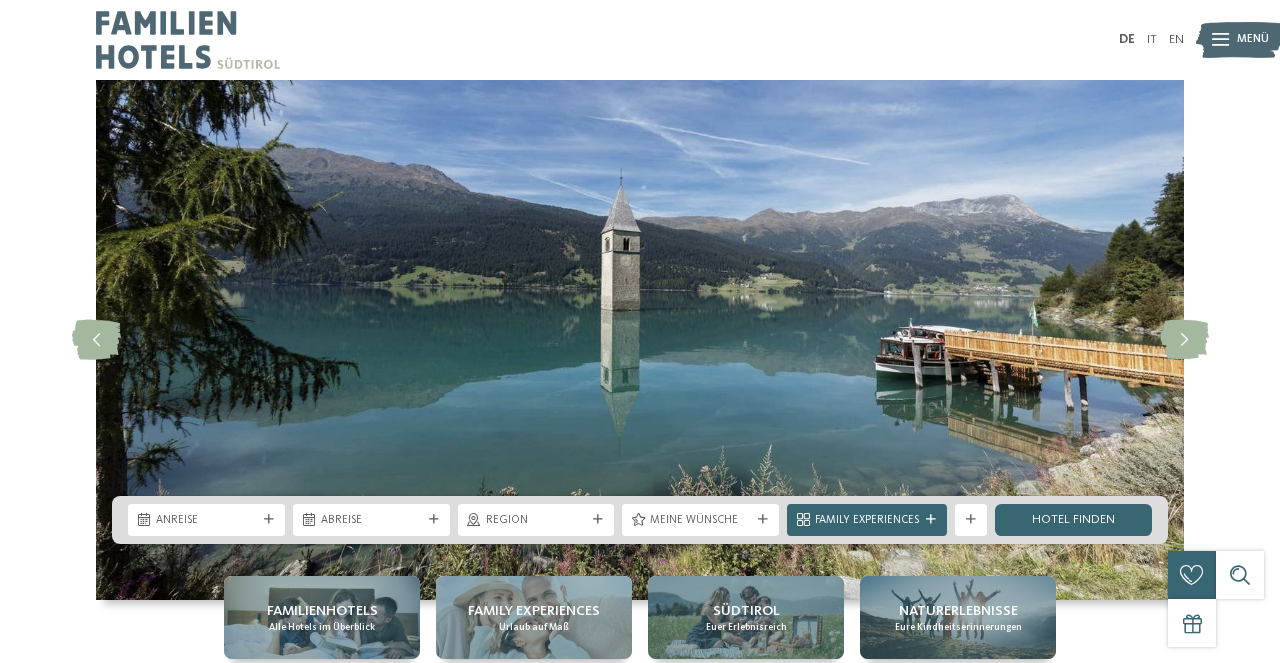 scroll, scrollTop: 0, scrollLeft: 0, axis: both 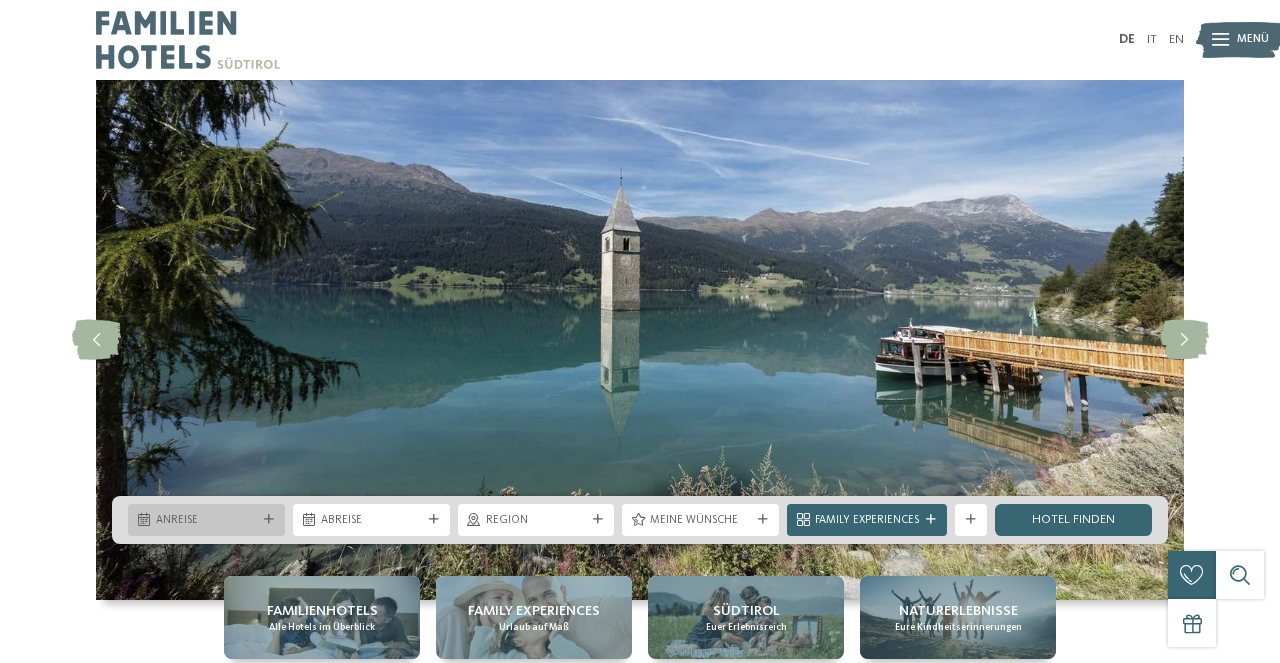 click on "Anreise" at bounding box center (206, 520) 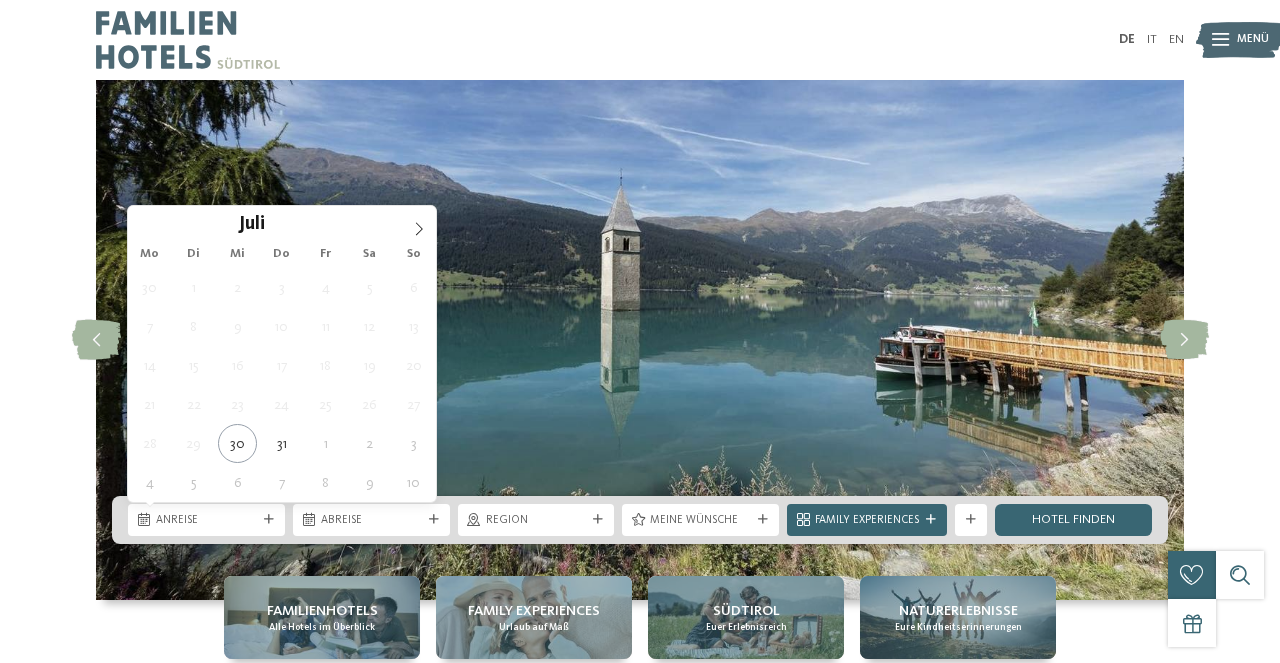 type on "31.07.2025" 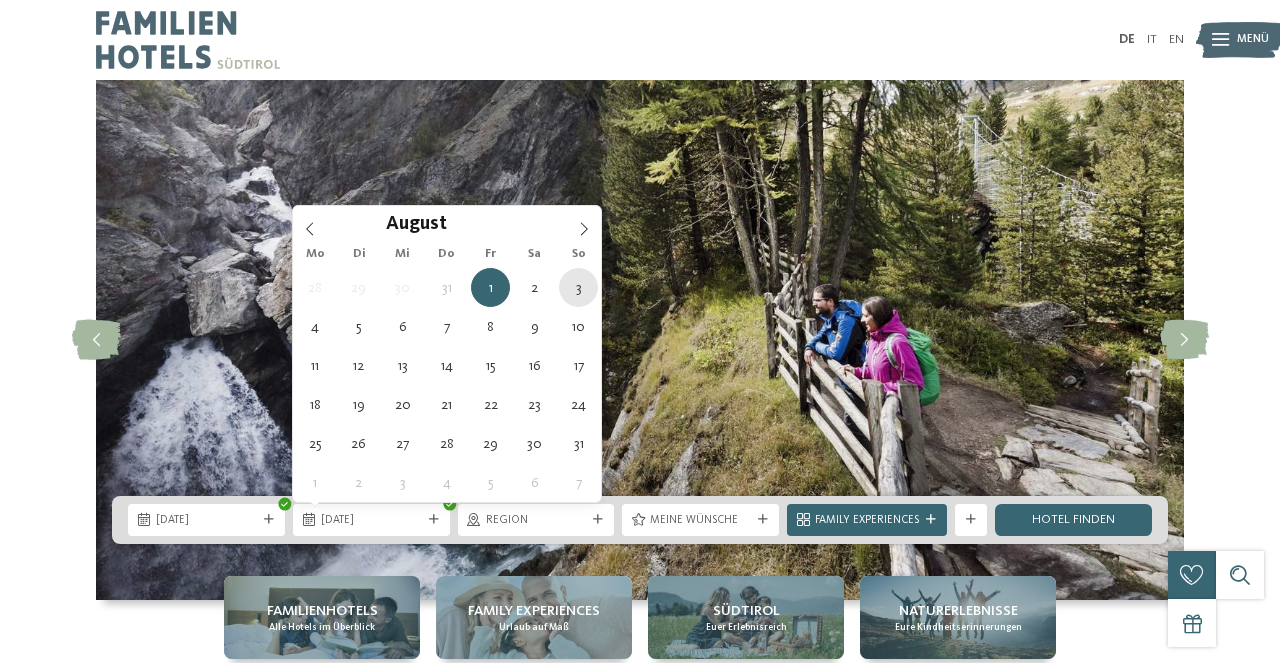 type on "03.08.2025" 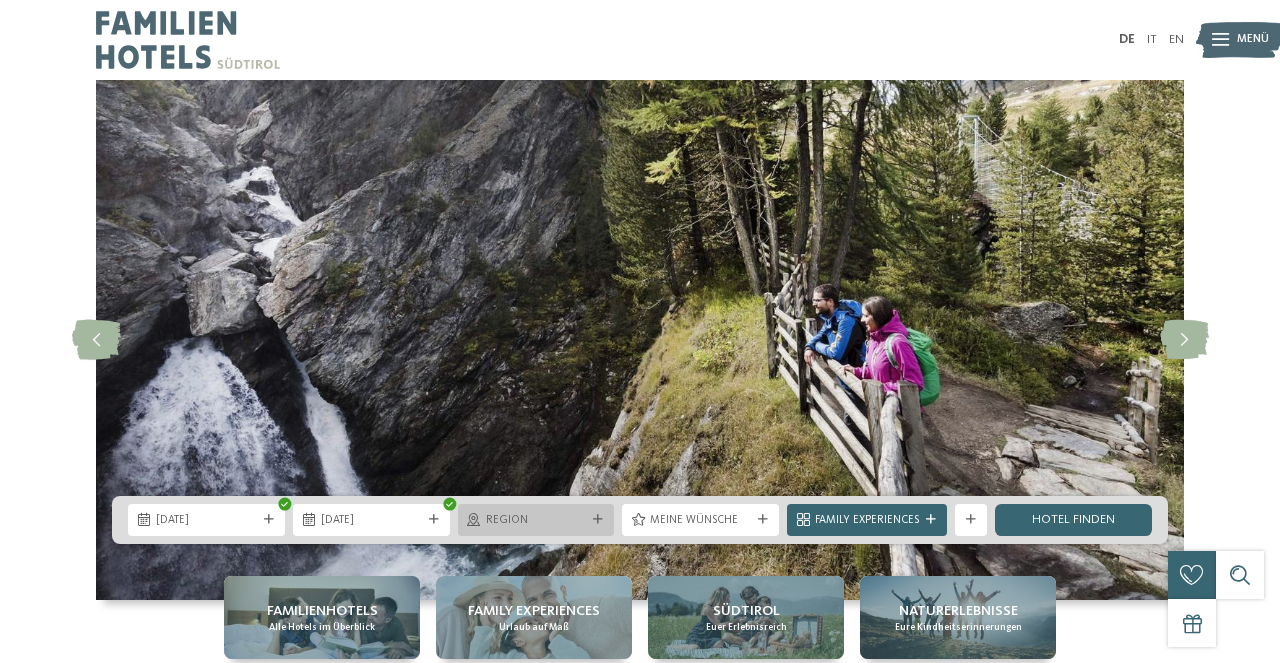 click on "Region" at bounding box center (536, 521) 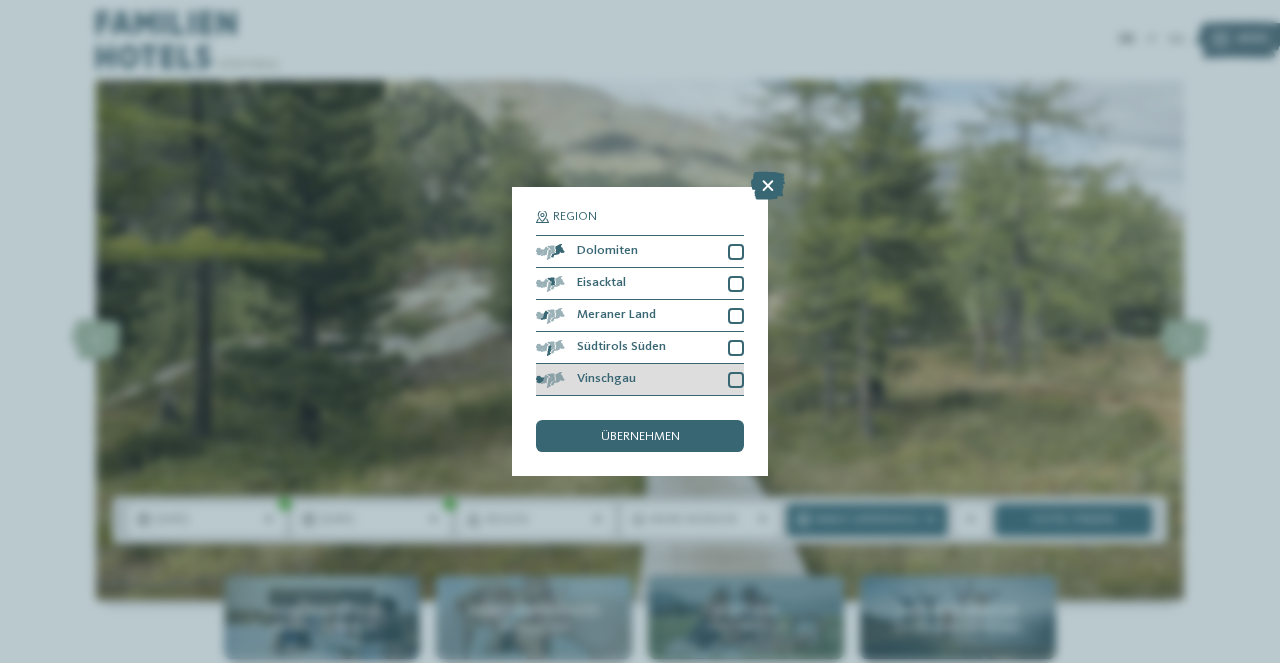 click at bounding box center [736, 380] 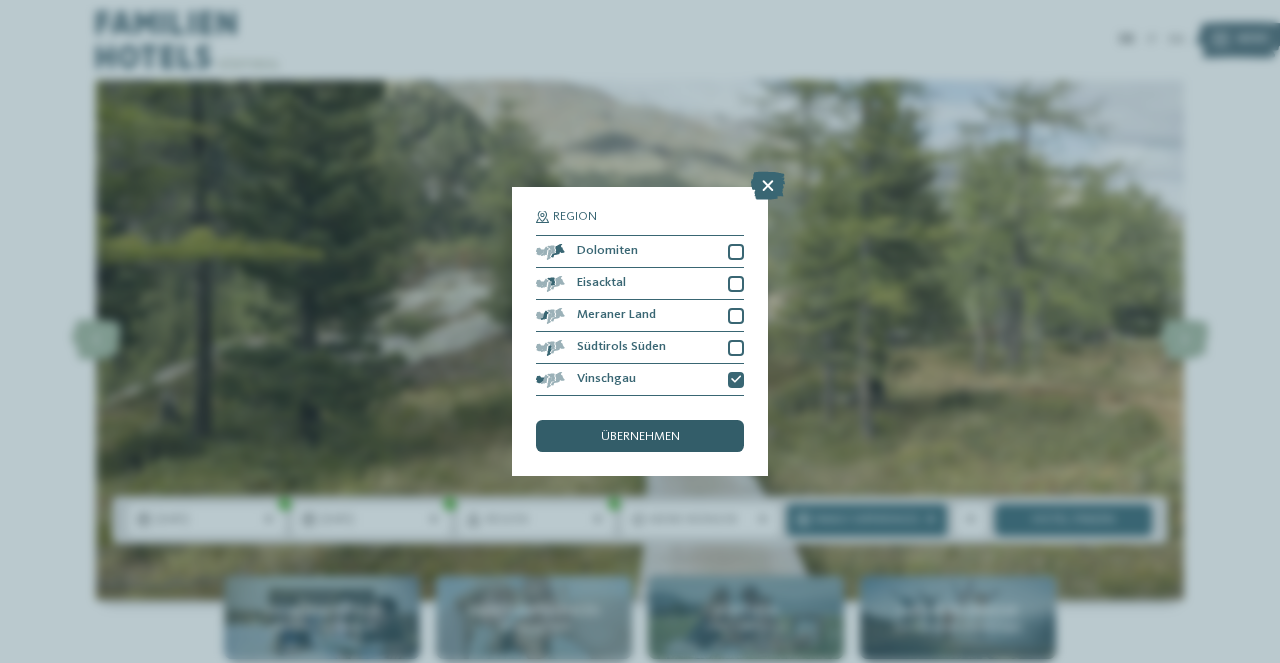 click on "übernehmen" at bounding box center (640, 436) 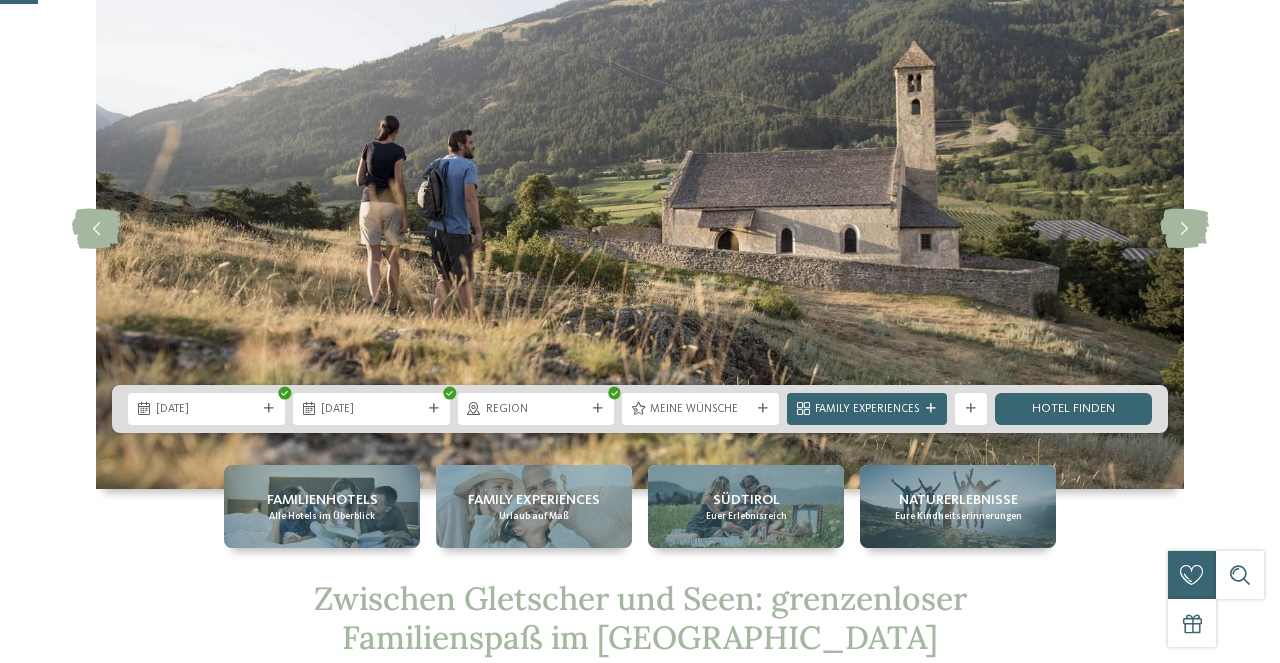 scroll, scrollTop: 137, scrollLeft: 0, axis: vertical 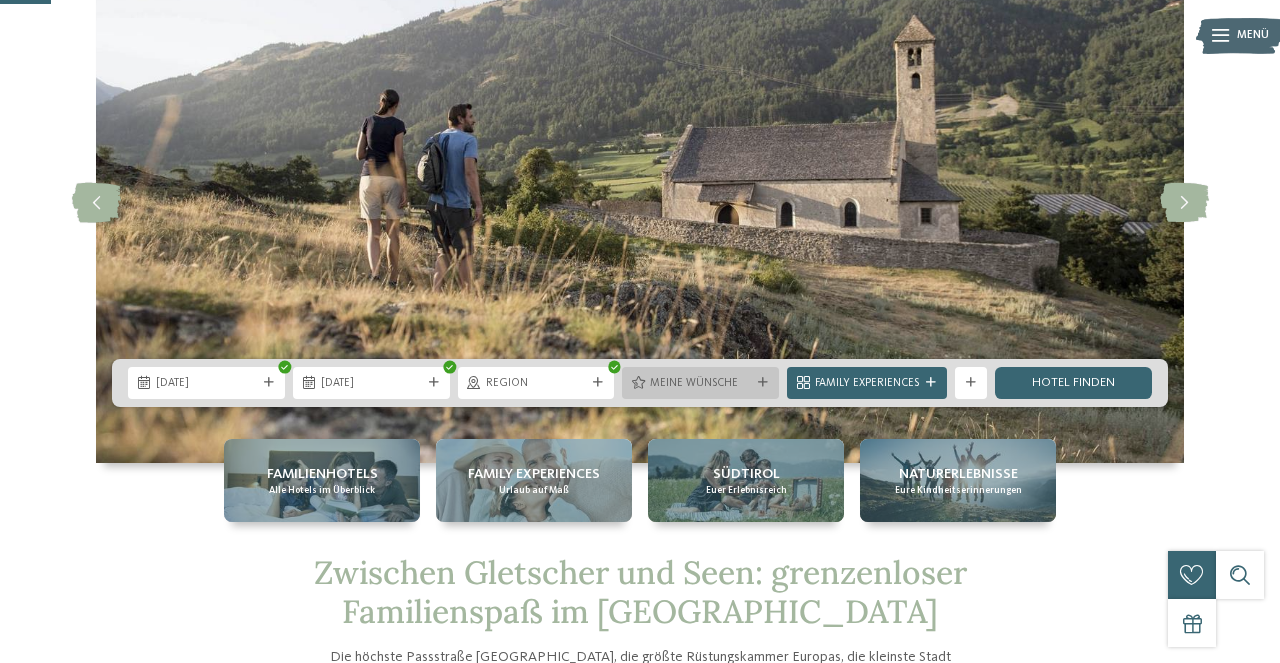 click at bounding box center [763, 383] 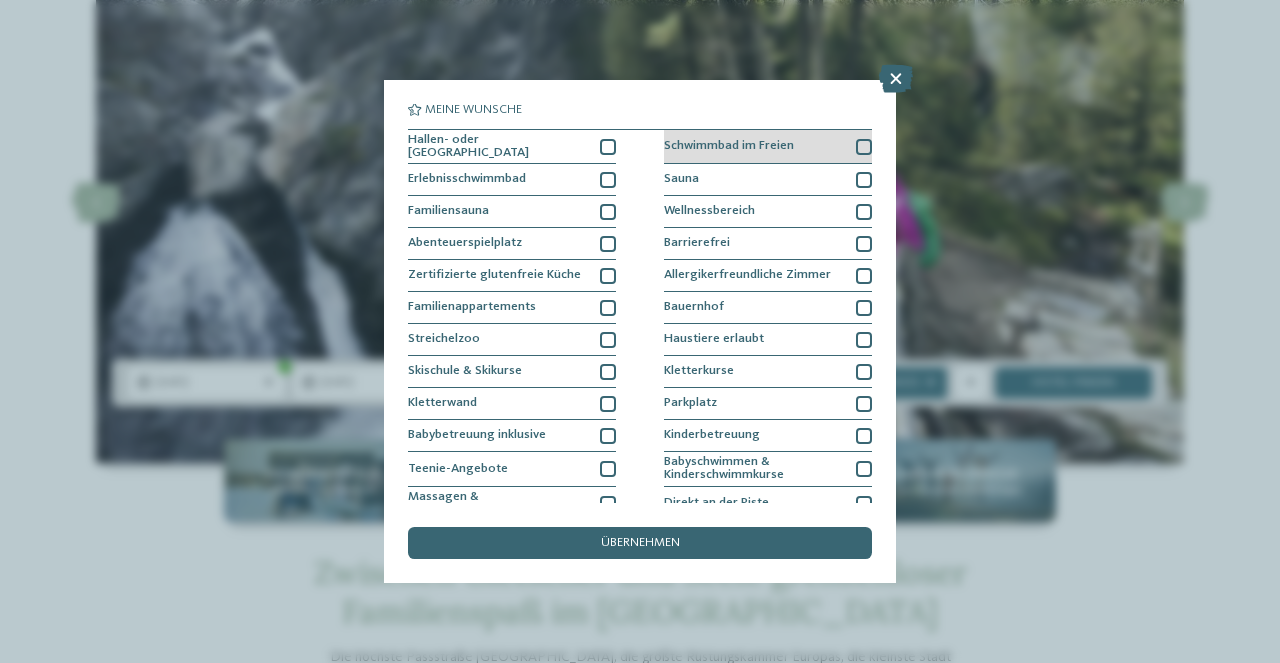 click at bounding box center [864, 147] 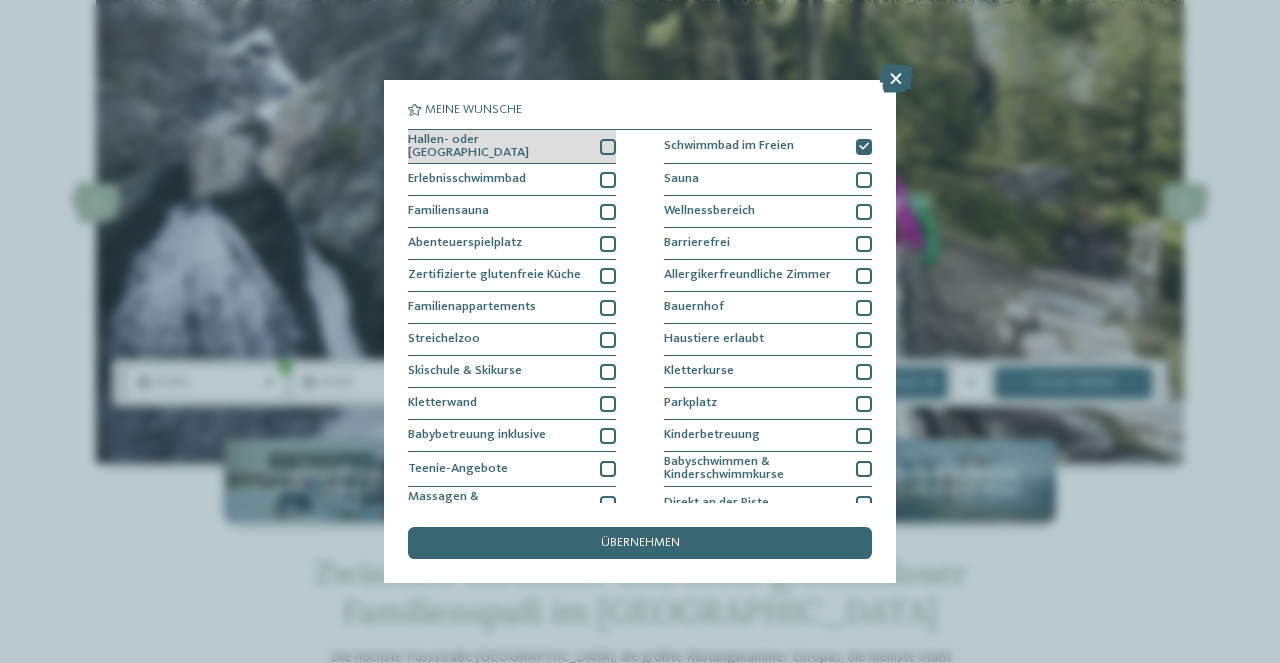 click at bounding box center (608, 147) 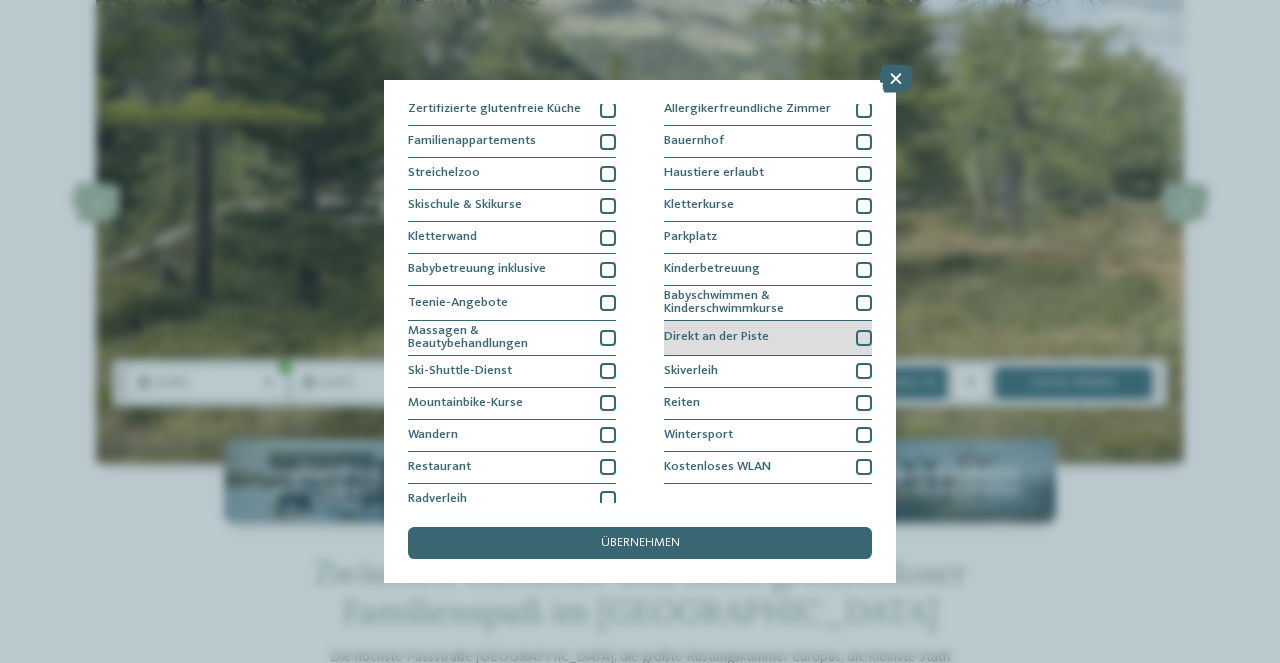 scroll, scrollTop: 176, scrollLeft: 0, axis: vertical 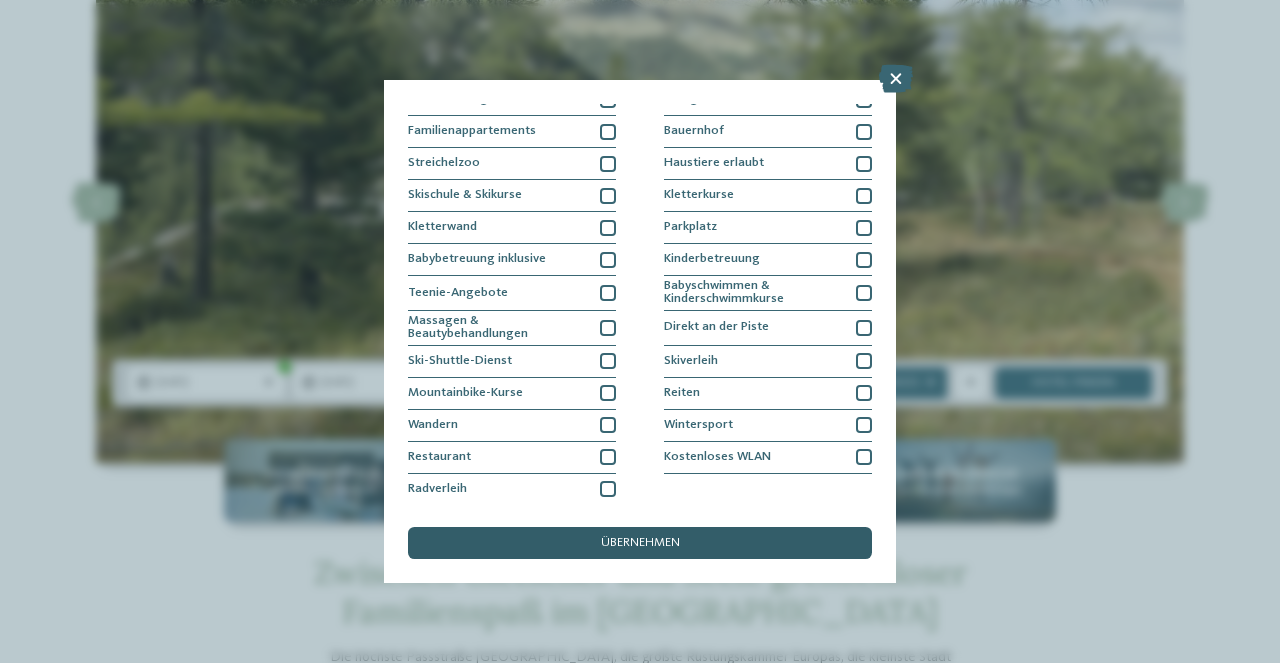 click on "übernehmen" at bounding box center (640, 543) 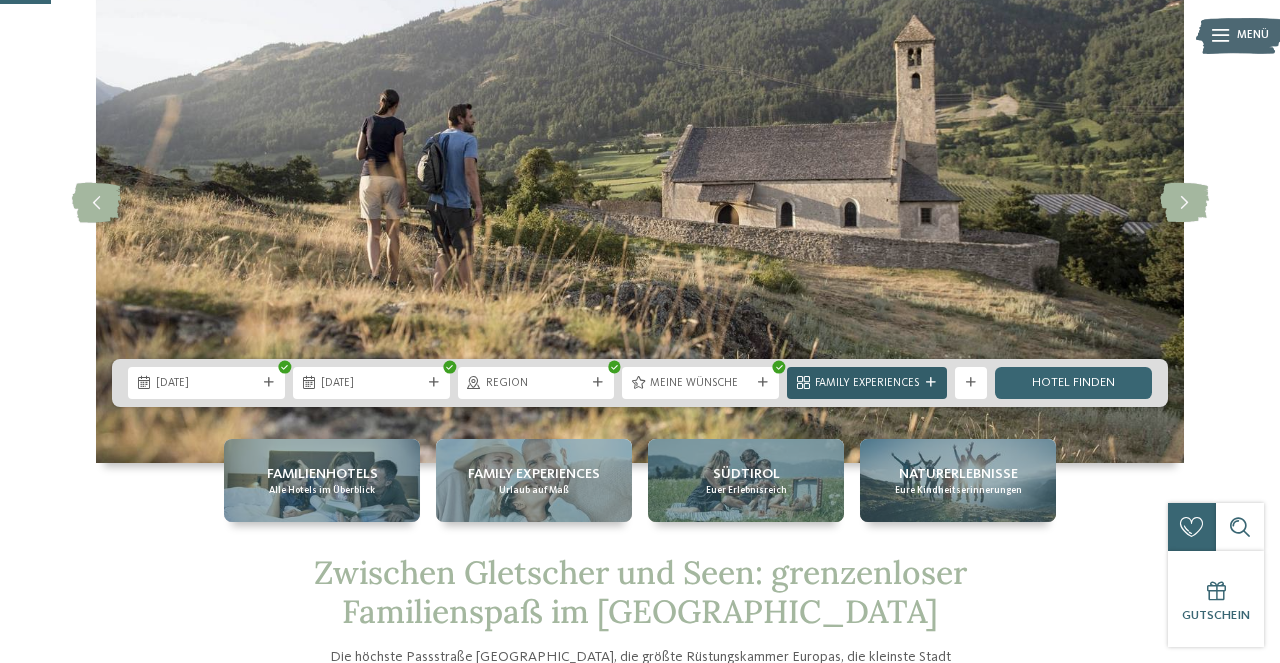 click on "Family Experiences" at bounding box center [867, 382] 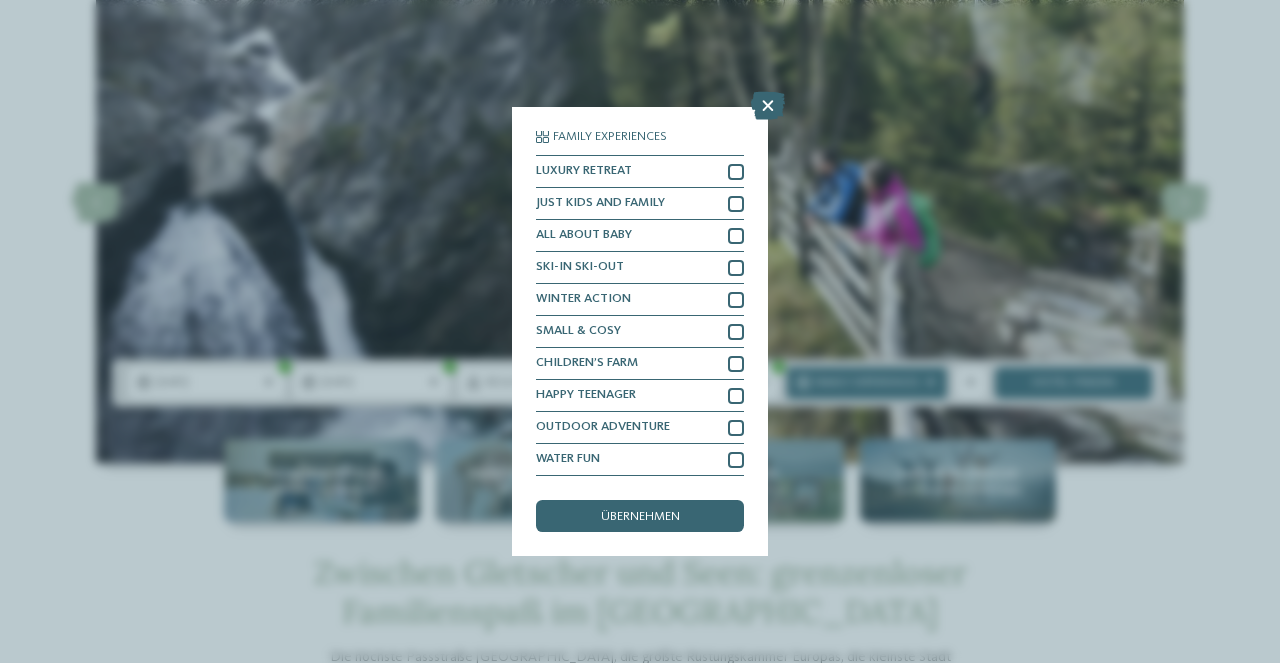 click on "Family Experiences
LUXURY RETREAT
JUST KIDS AND FAMILY" at bounding box center (640, 331) 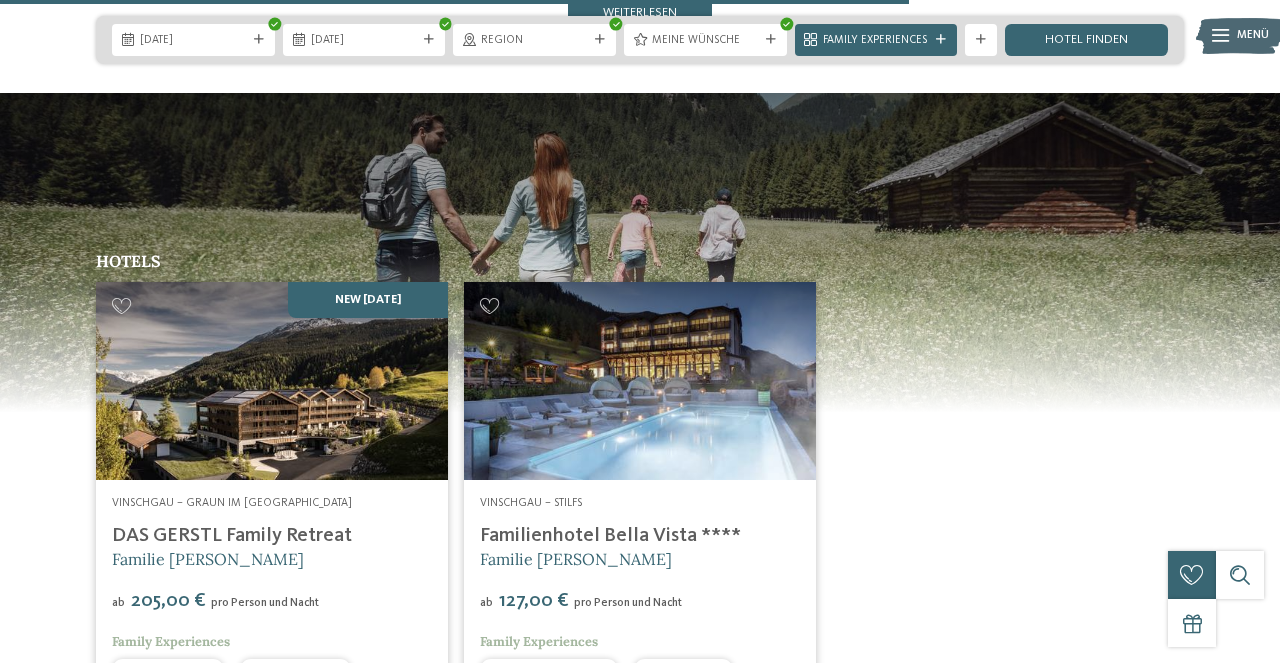 scroll, scrollTop: 2440, scrollLeft: 0, axis: vertical 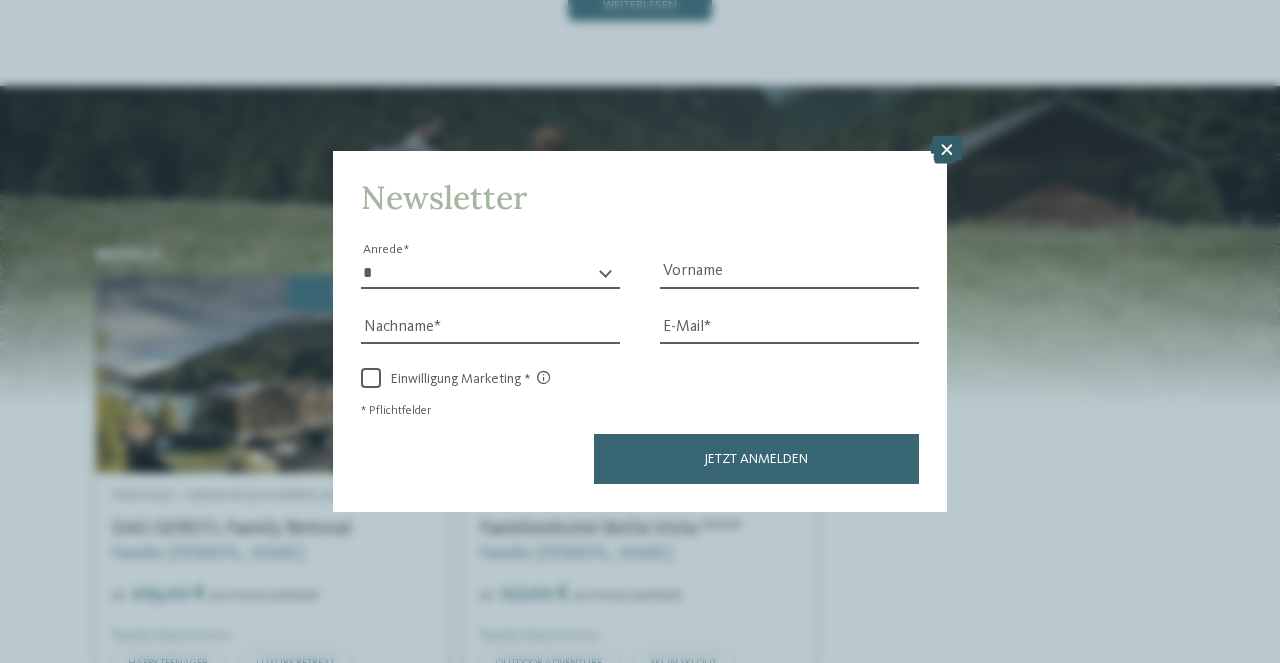 click at bounding box center [947, 150] 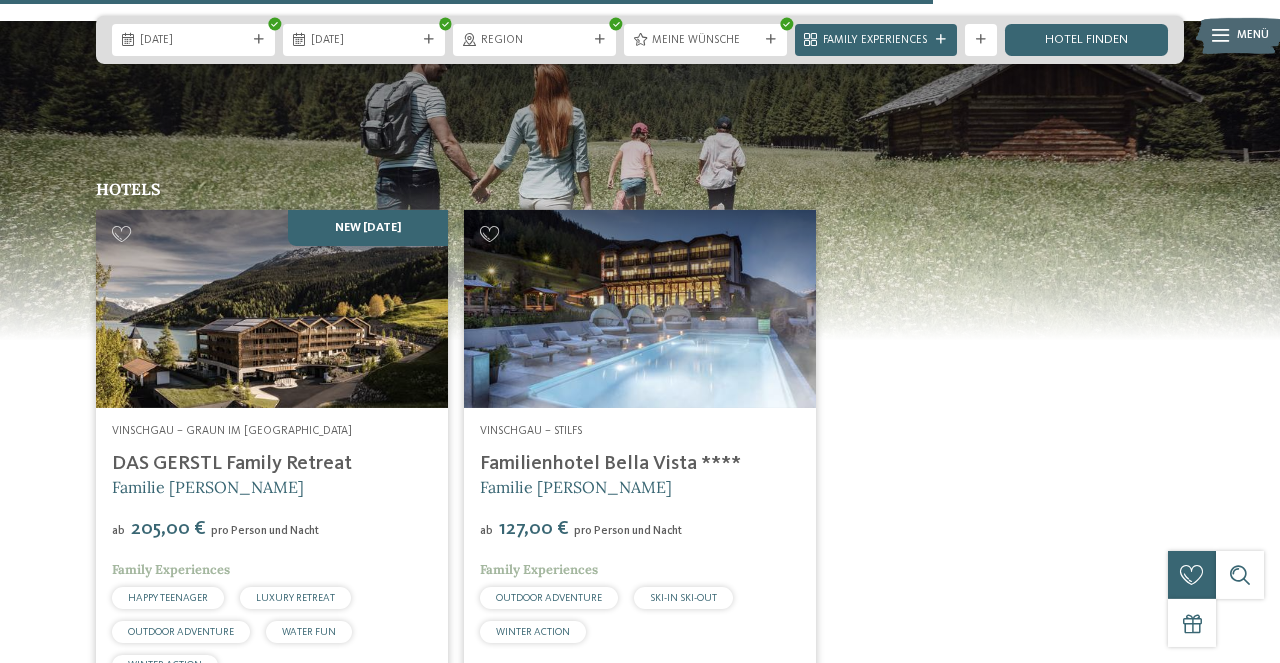 scroll, scrollTop: 2496, scrollLeft: 0, axis: vertical 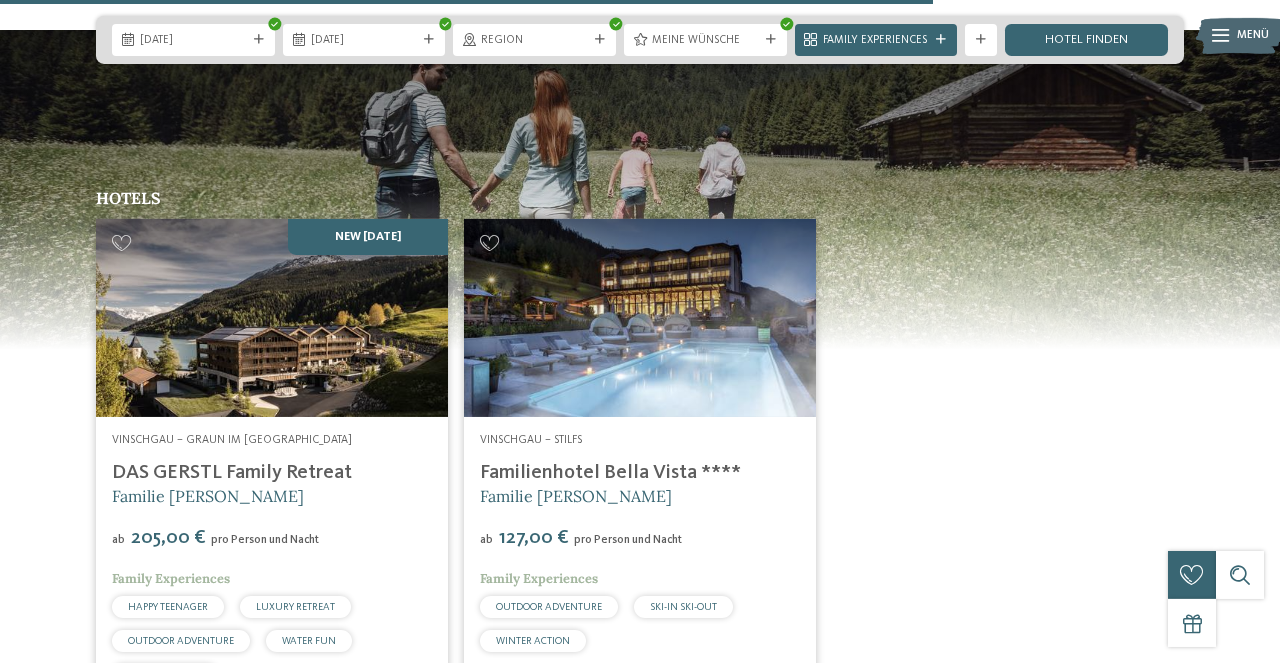 click at bounding box center [272, 318] 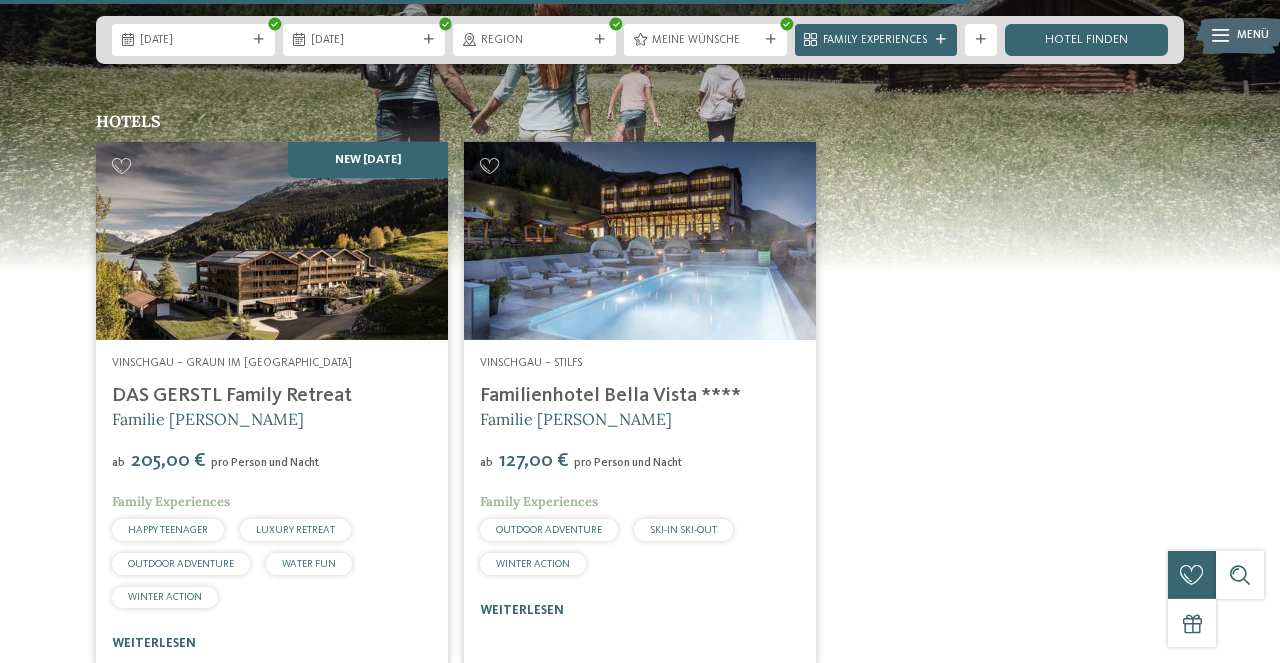 scroll, scrollTop: 2628, scrollLeft: 0, axis: vertical 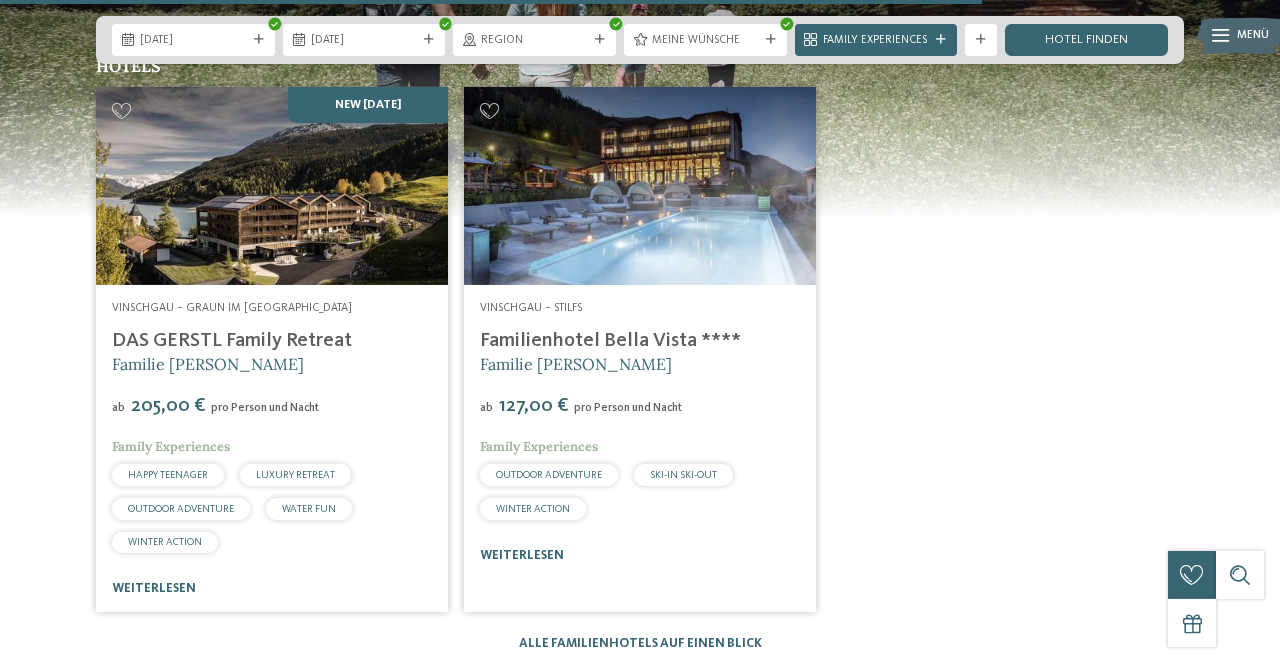 click at bounding box center (640, 186) 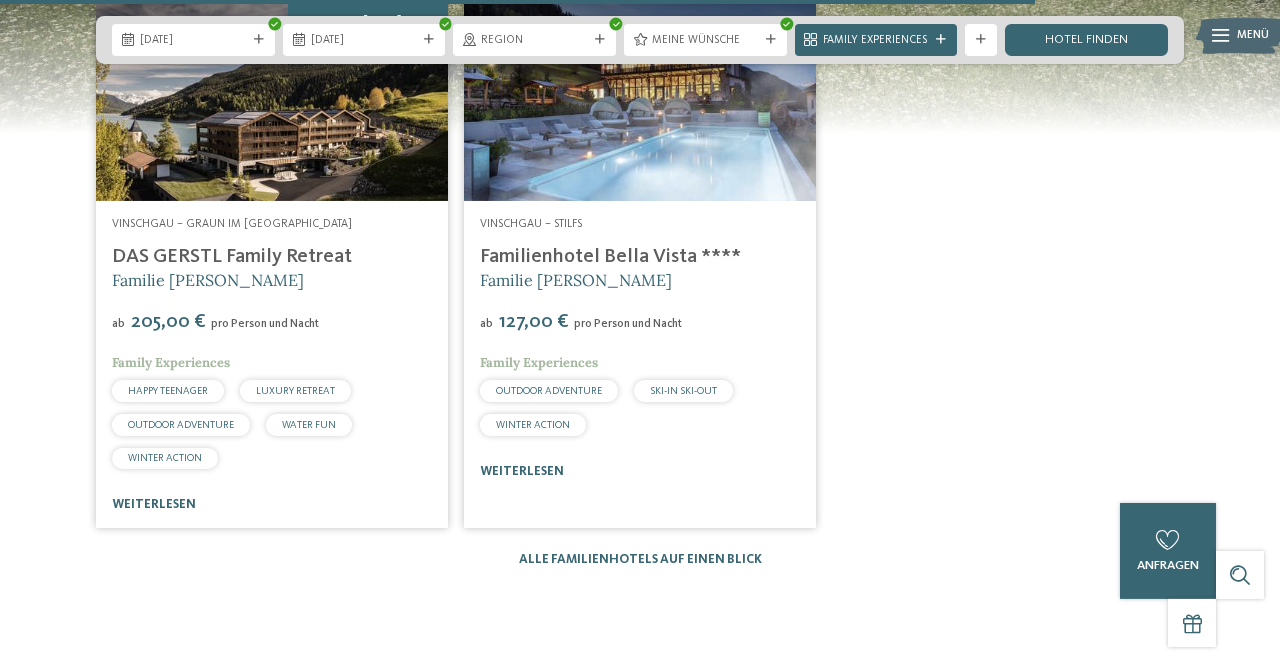 scroll, scrollTop: 2832, scrollLeft: 0, axis: vertical 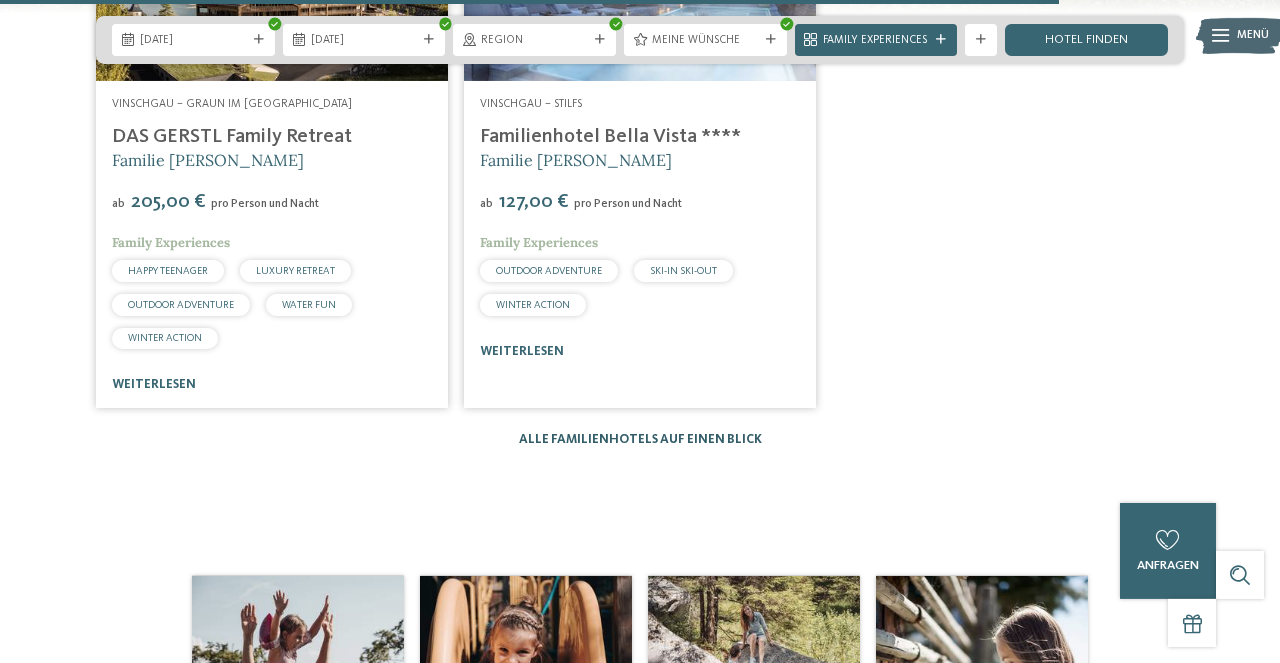 click on "Alle Familienhotels auf einen Blick" at bounding box center (640, 439) 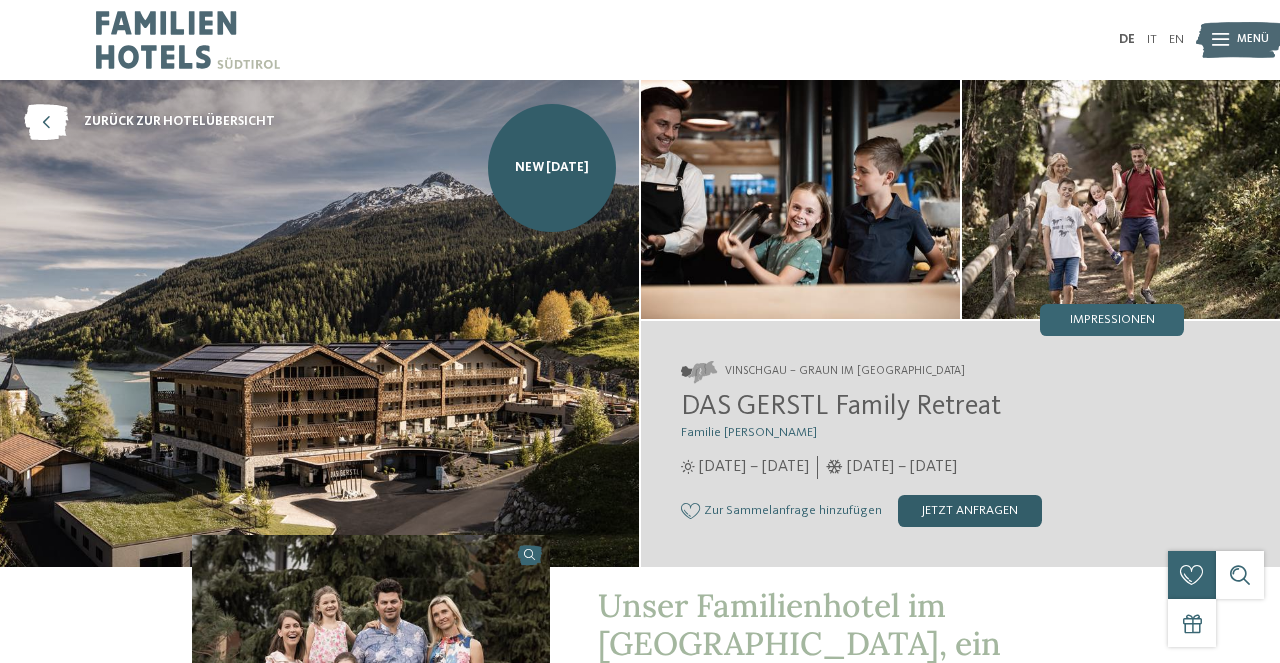 scroll, scrollTop: 0, scrollLeft: 0, axis: both 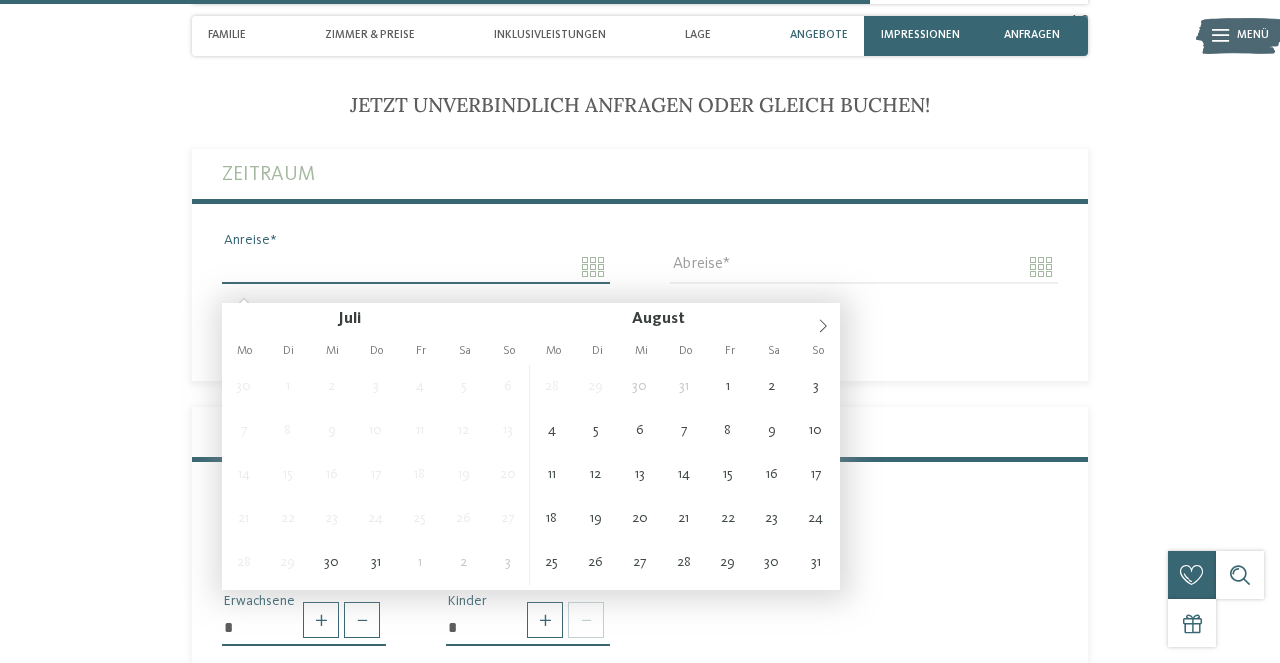 click on "Anreise" at bounding box center [416, 267] 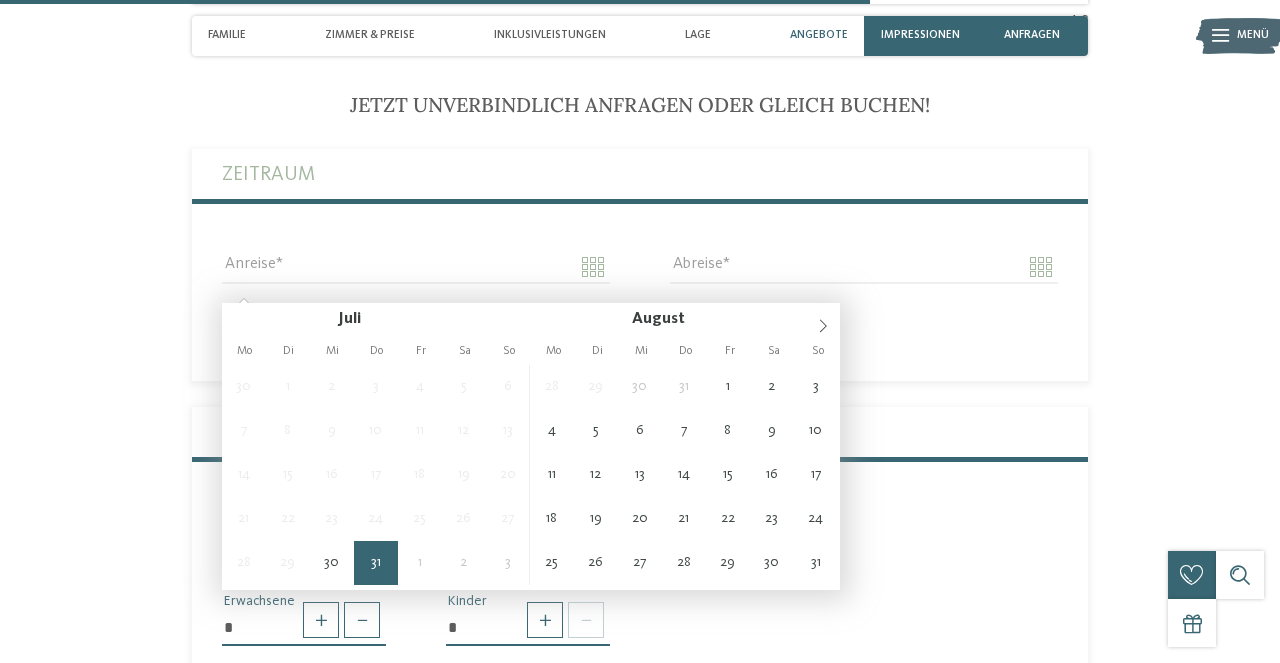 type on "**********" 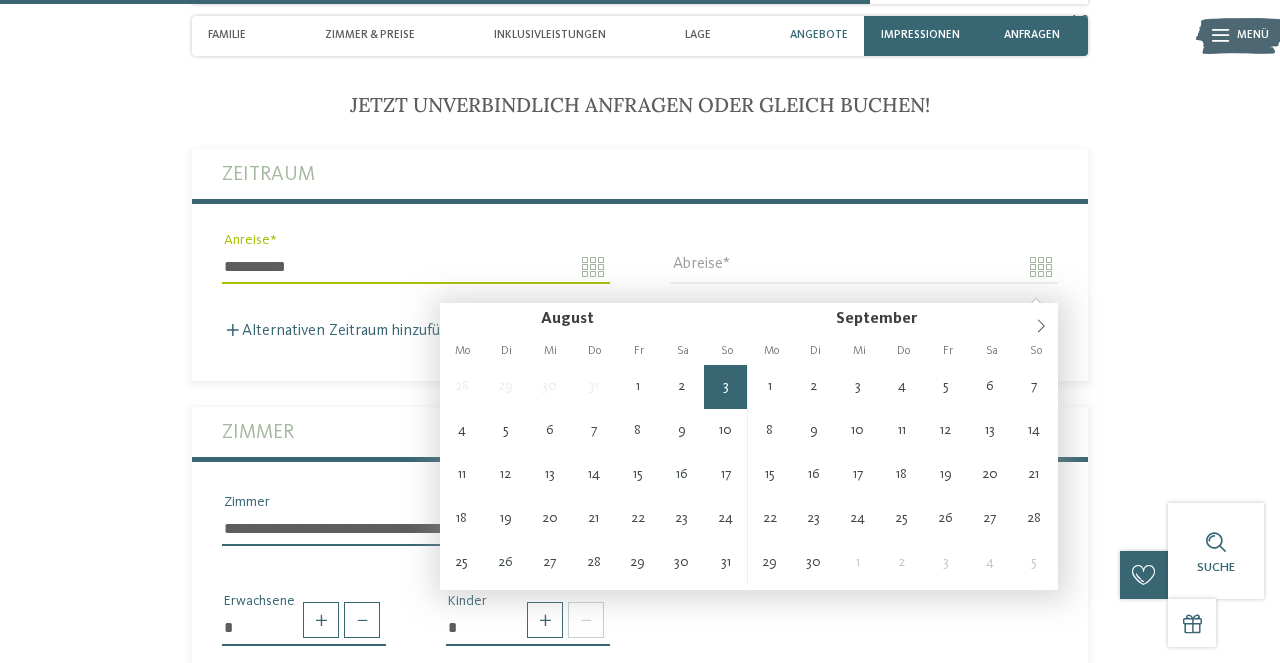 type on "**********" 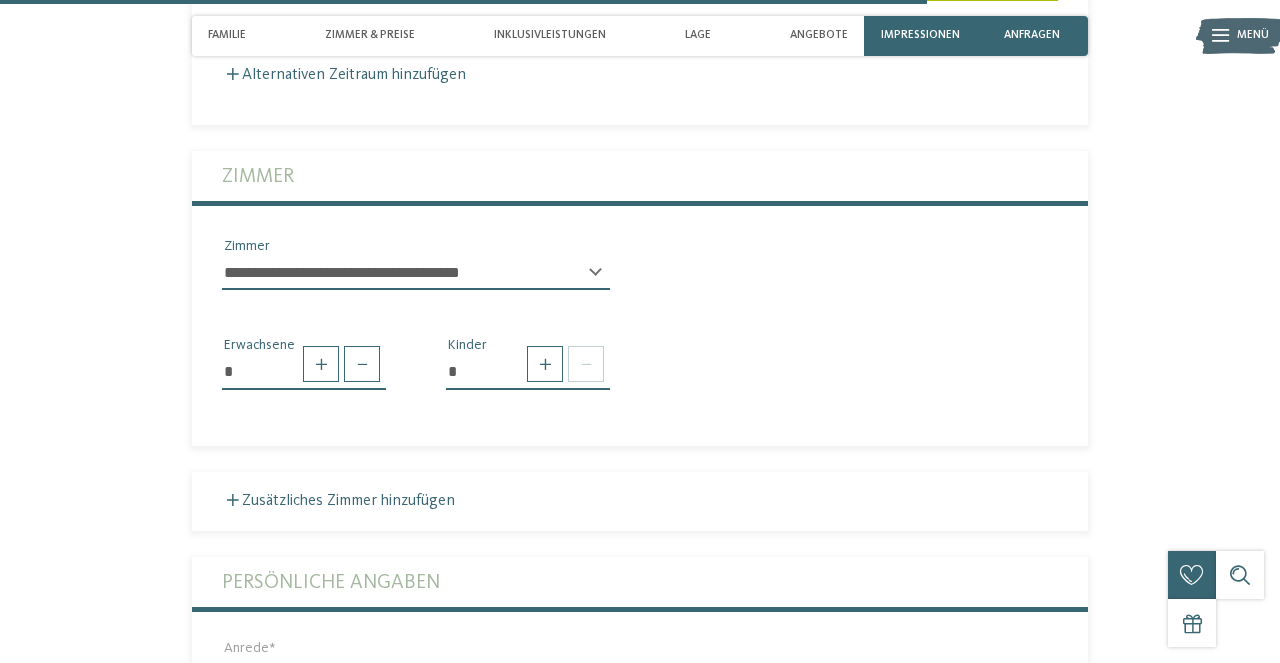 scroll, scrollTop: 4089, scrollLeft: 0, axis: vertical 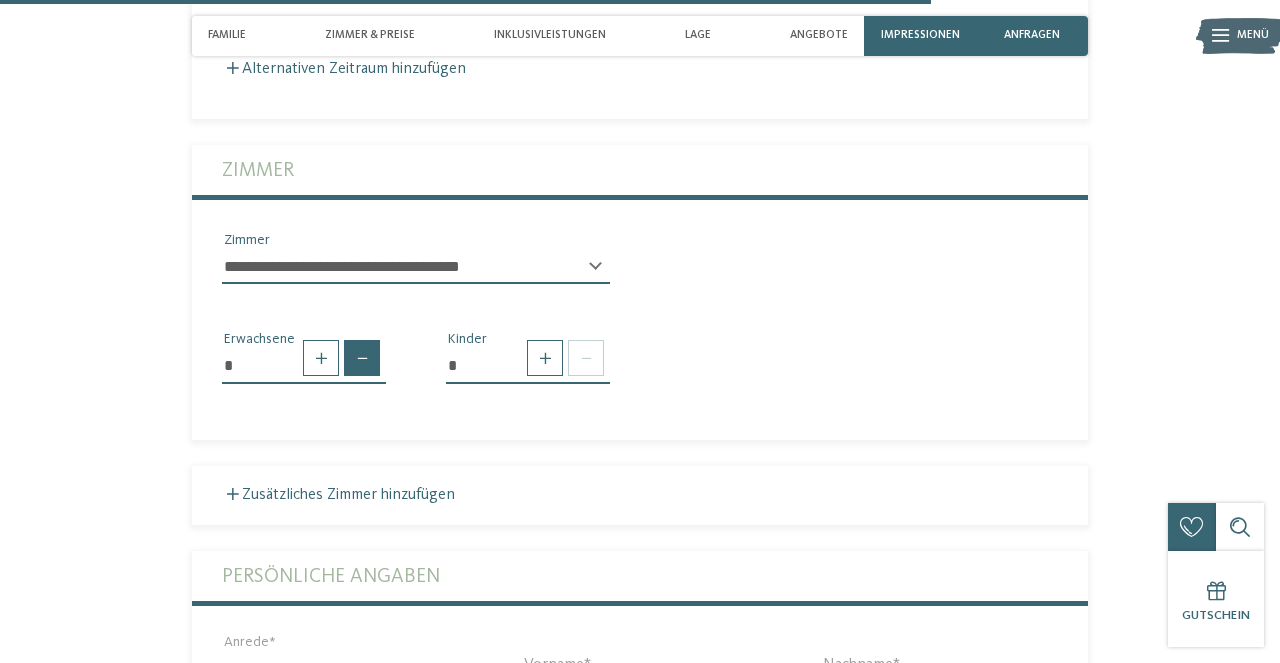 click at bounding box center (362, 358) 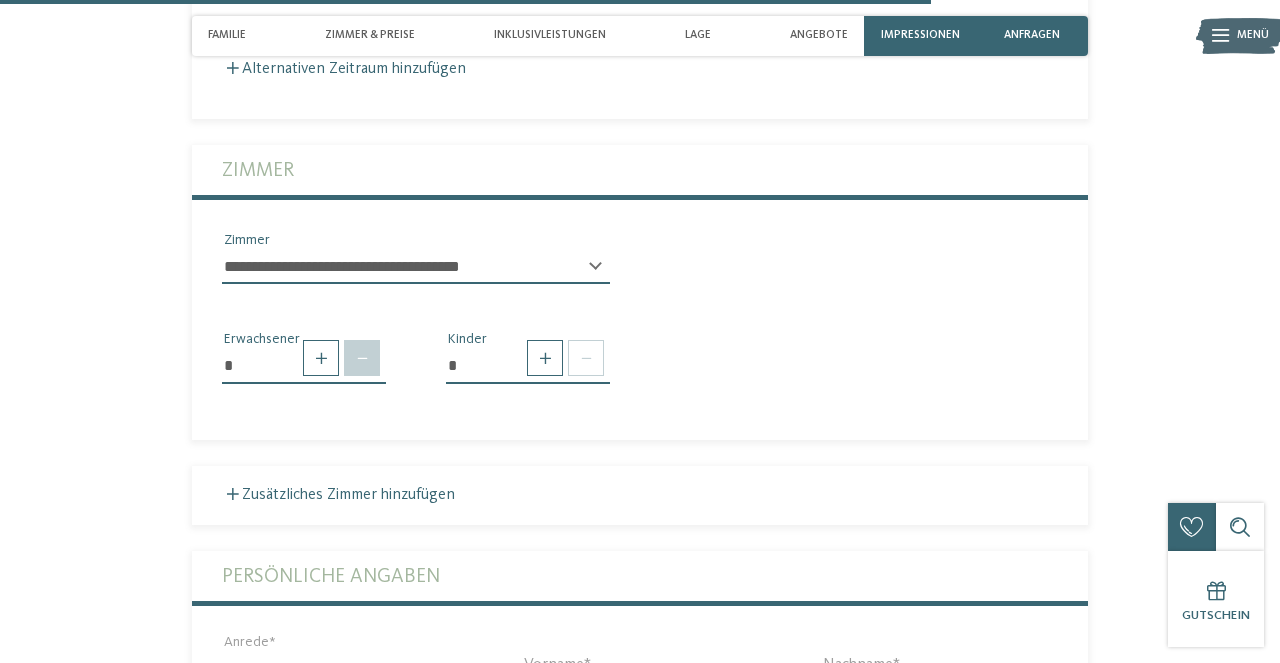 type on "*" 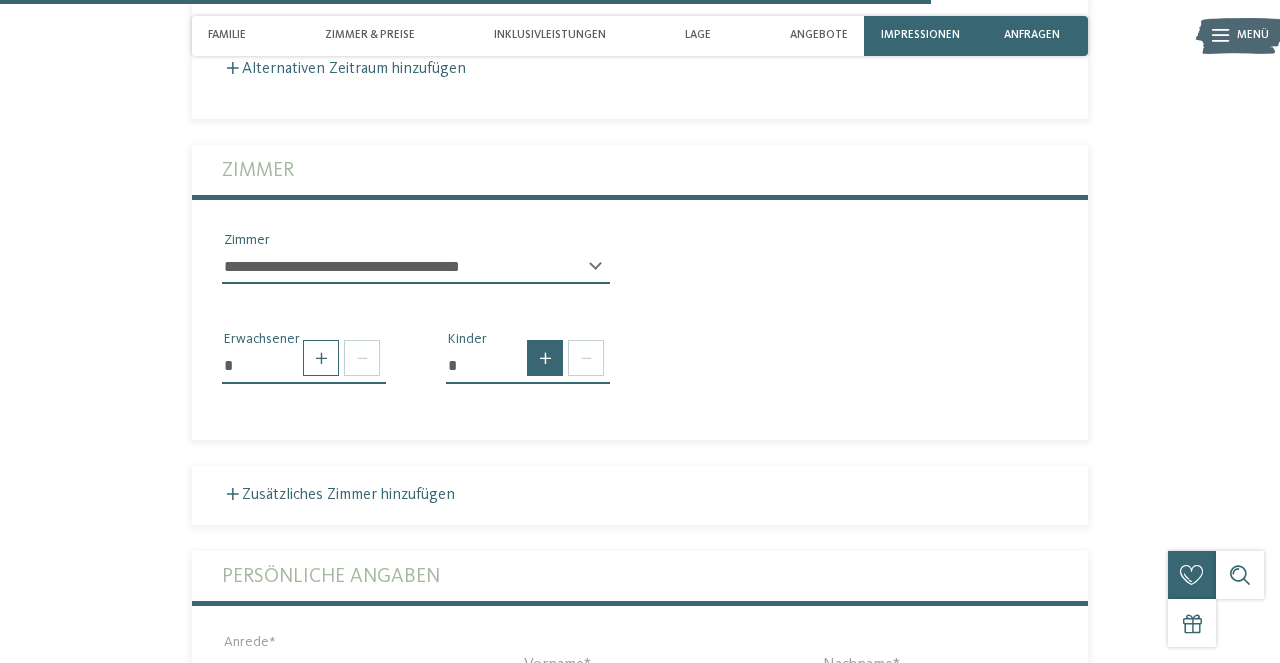 click at bounding box center [545, 358] 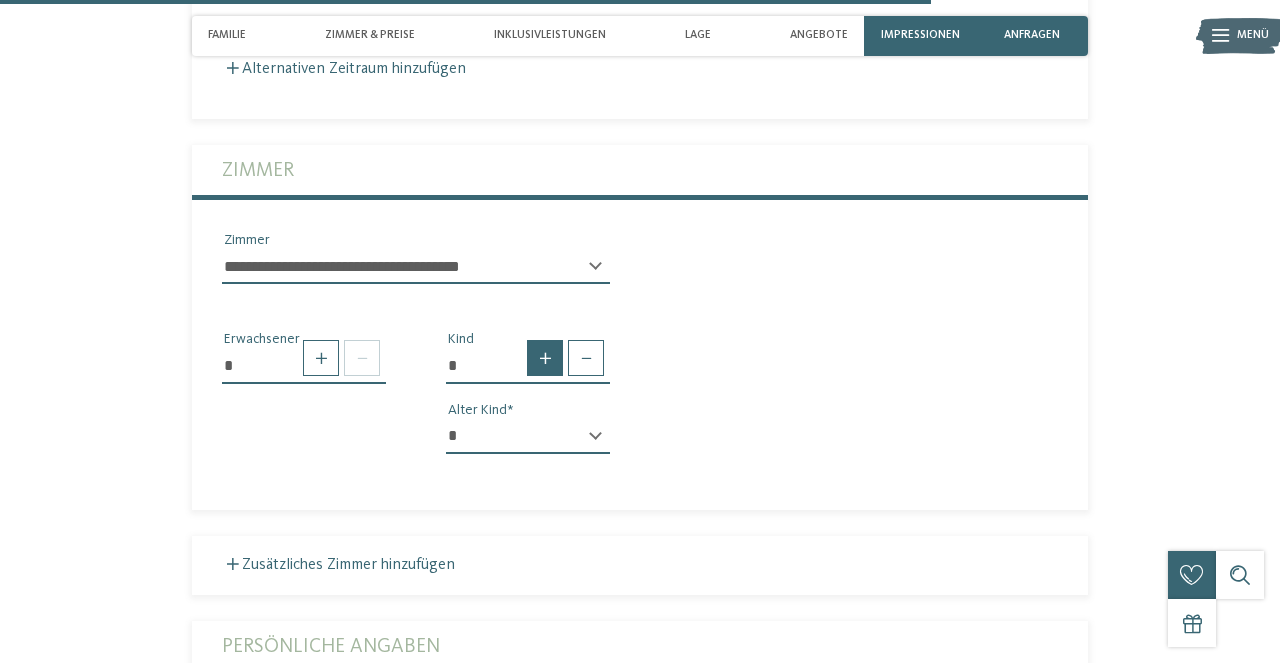 click at bounding box center [545, 358] 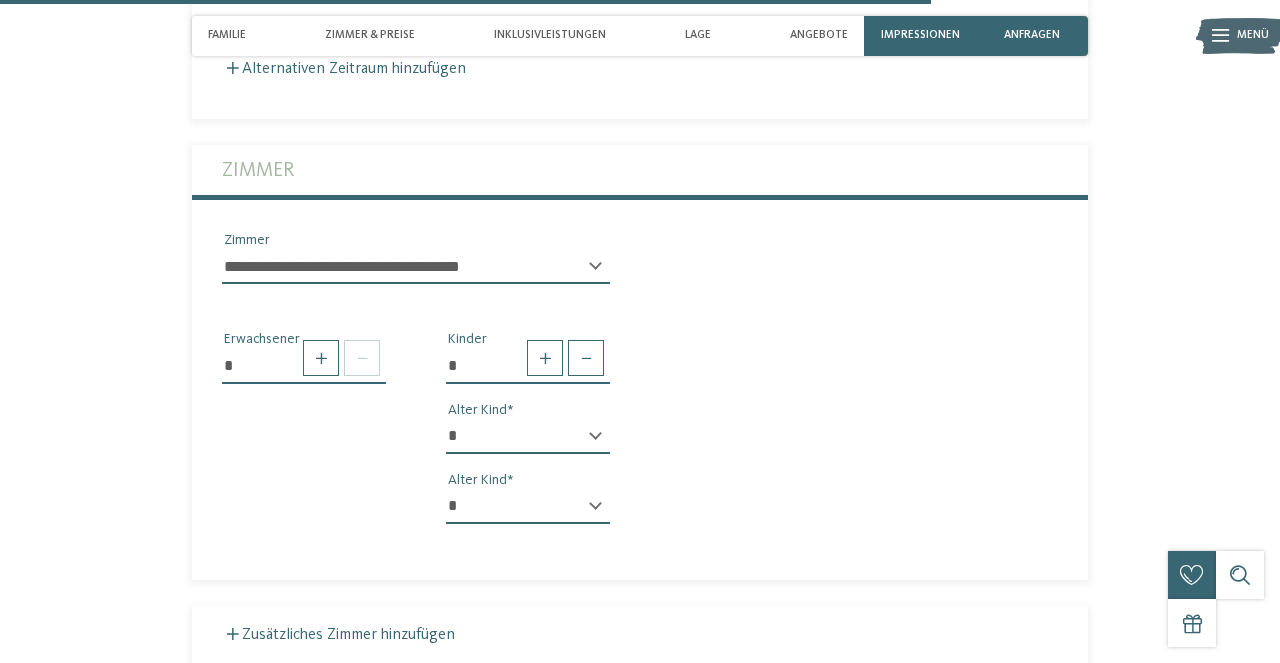 click on "* * * * * * * * * * * ** ** ** ** ** ** ** **" at bounding box center [528, 437] 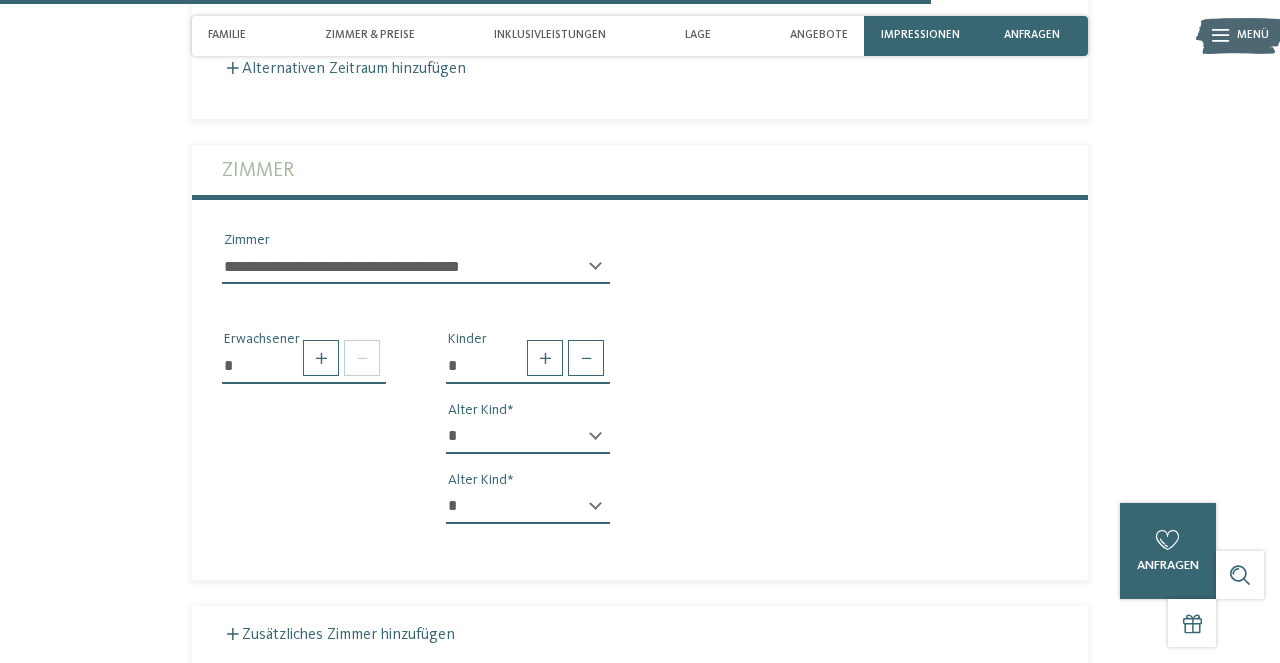 select on "**" 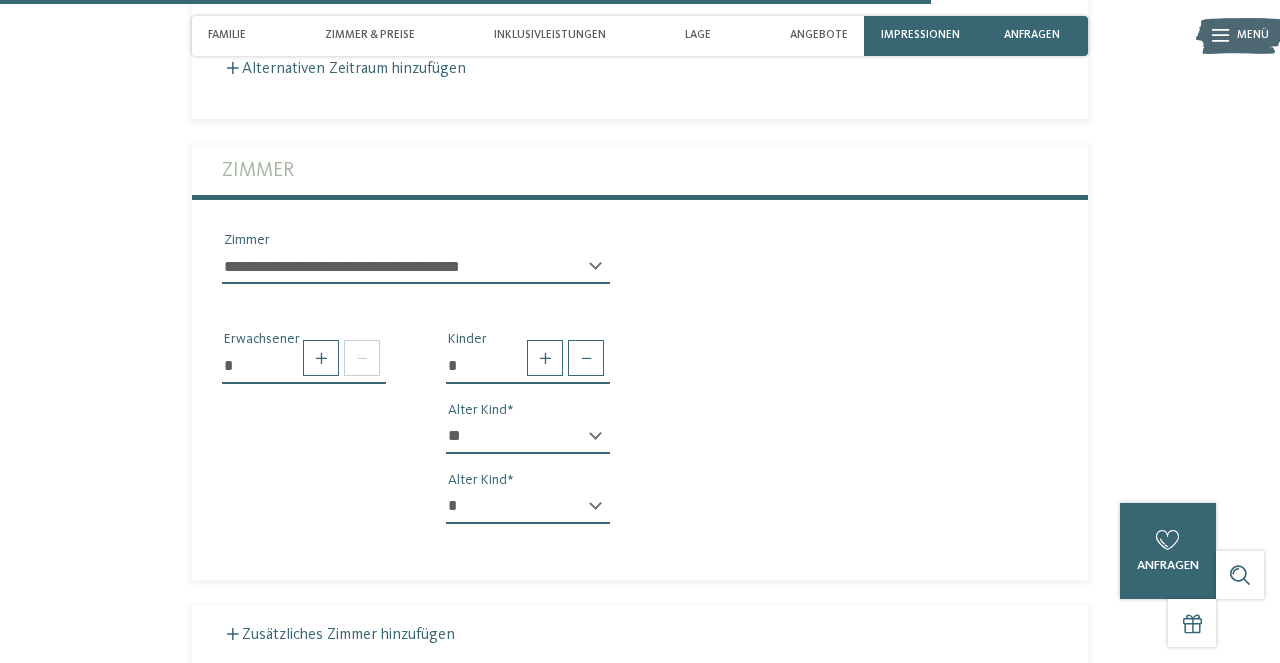 click on "**" at bounding box center (0, 0) 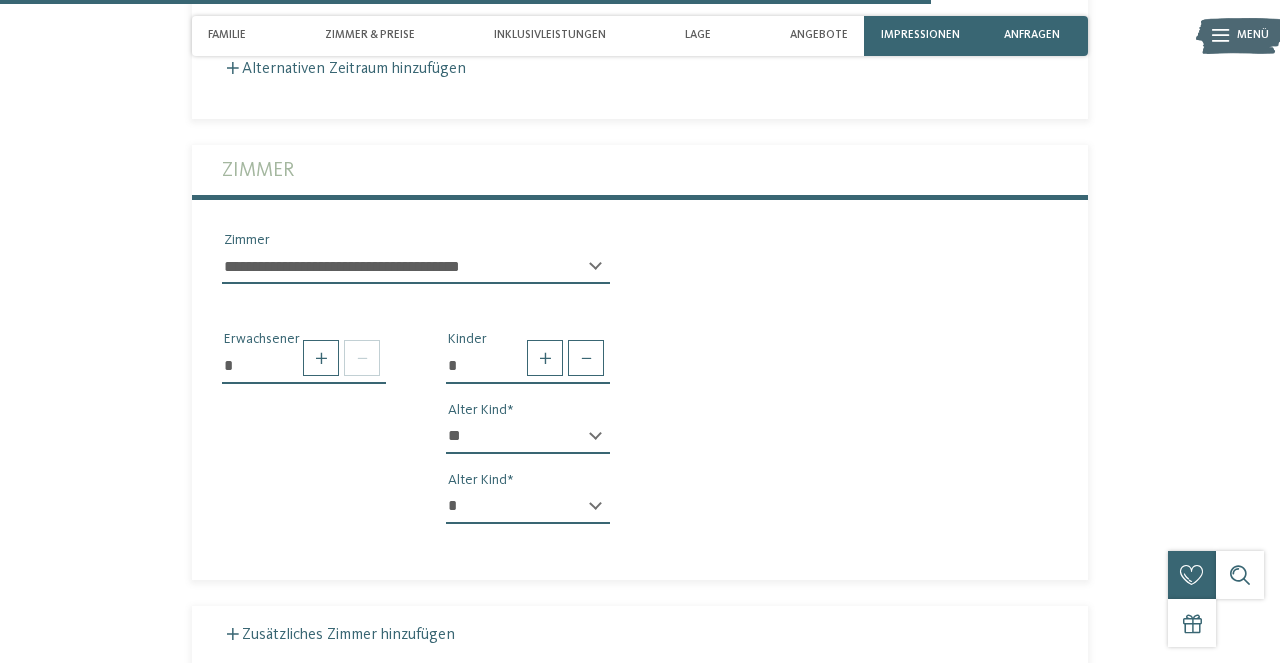 select on "*" 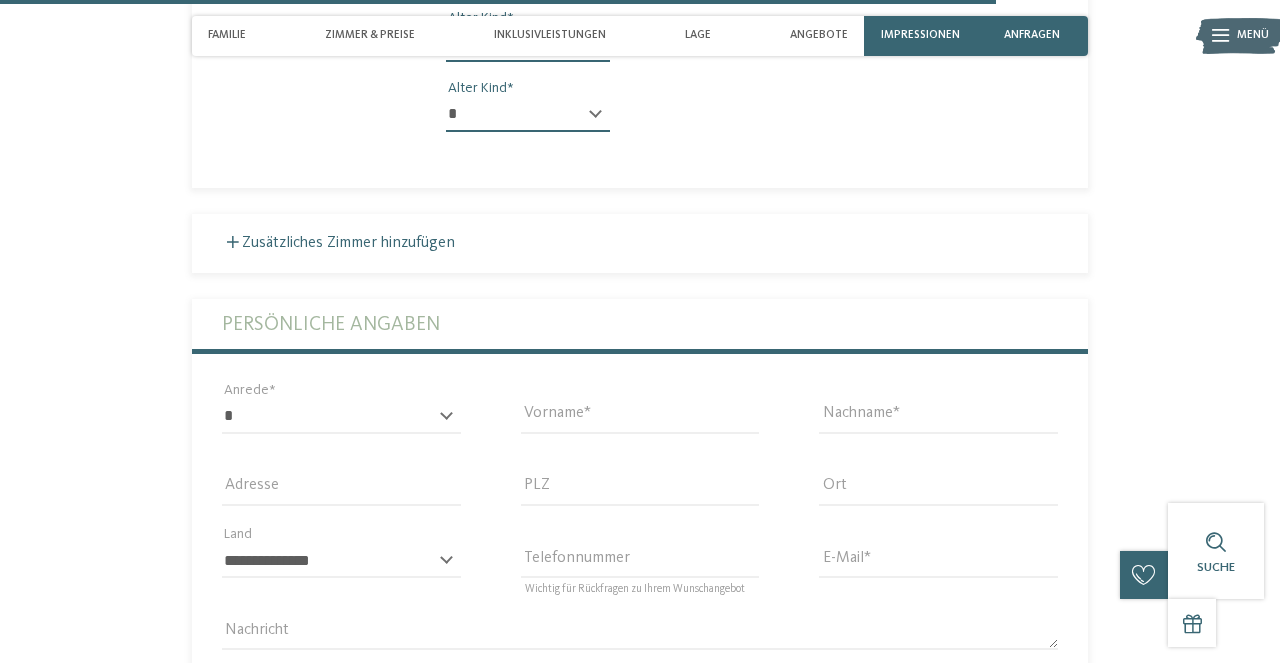scroll, scrollTop: 4495, scrollLeft: 0, axis: vertical 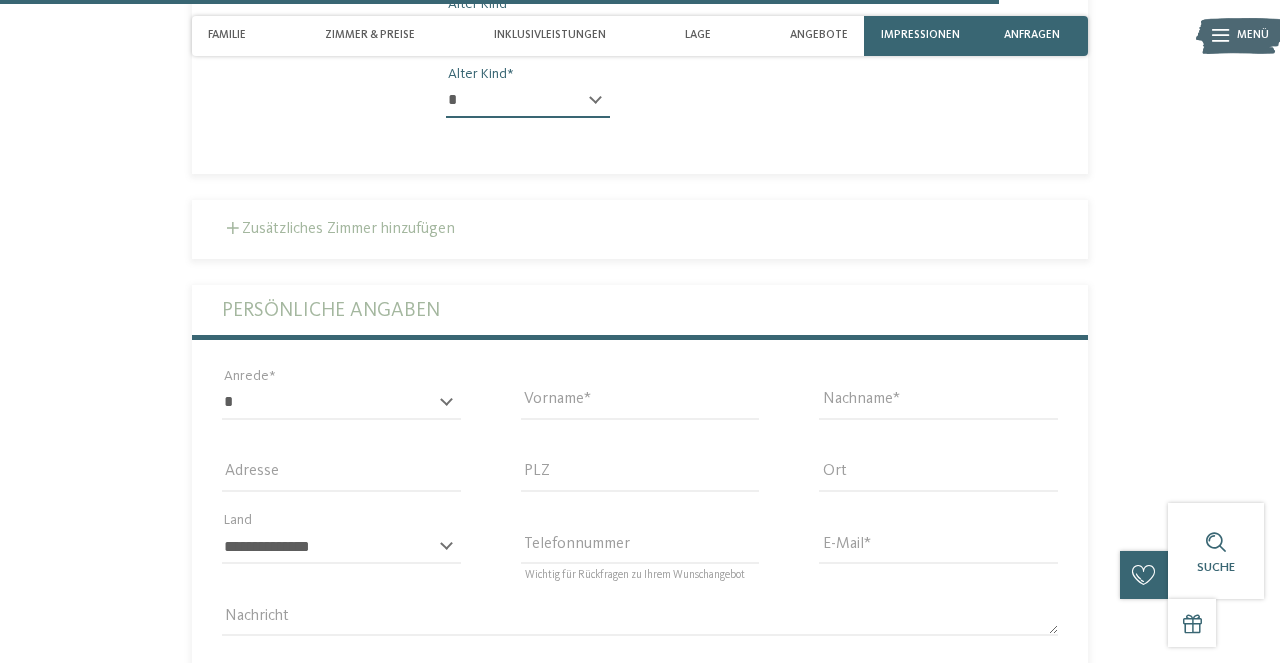 click at bounding box center (233, 228) 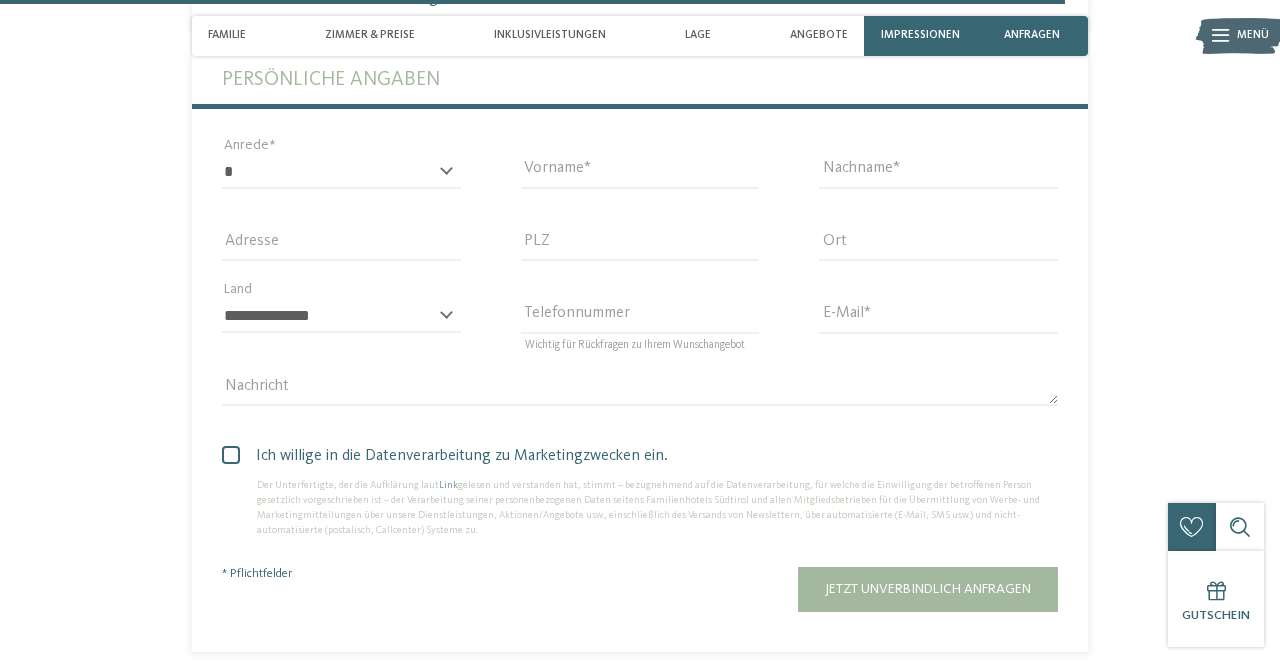 scroll, scrollTop: 5036, scrollLeft: 0, axis: vertical 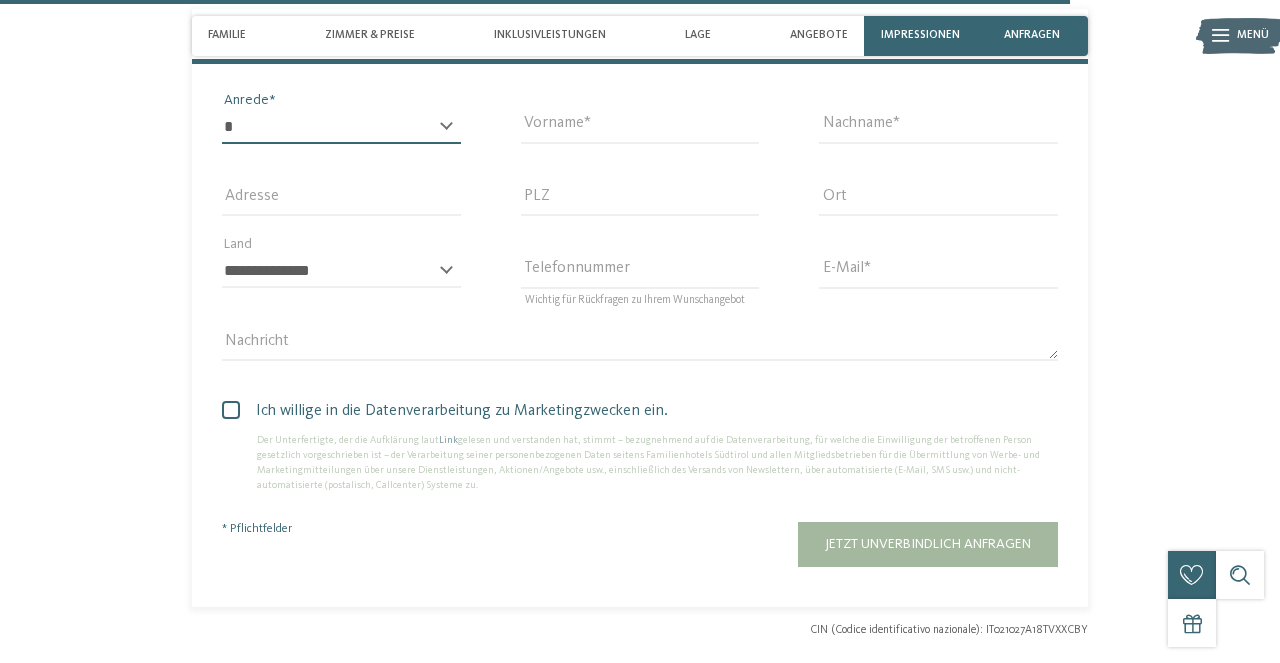 select on "*" 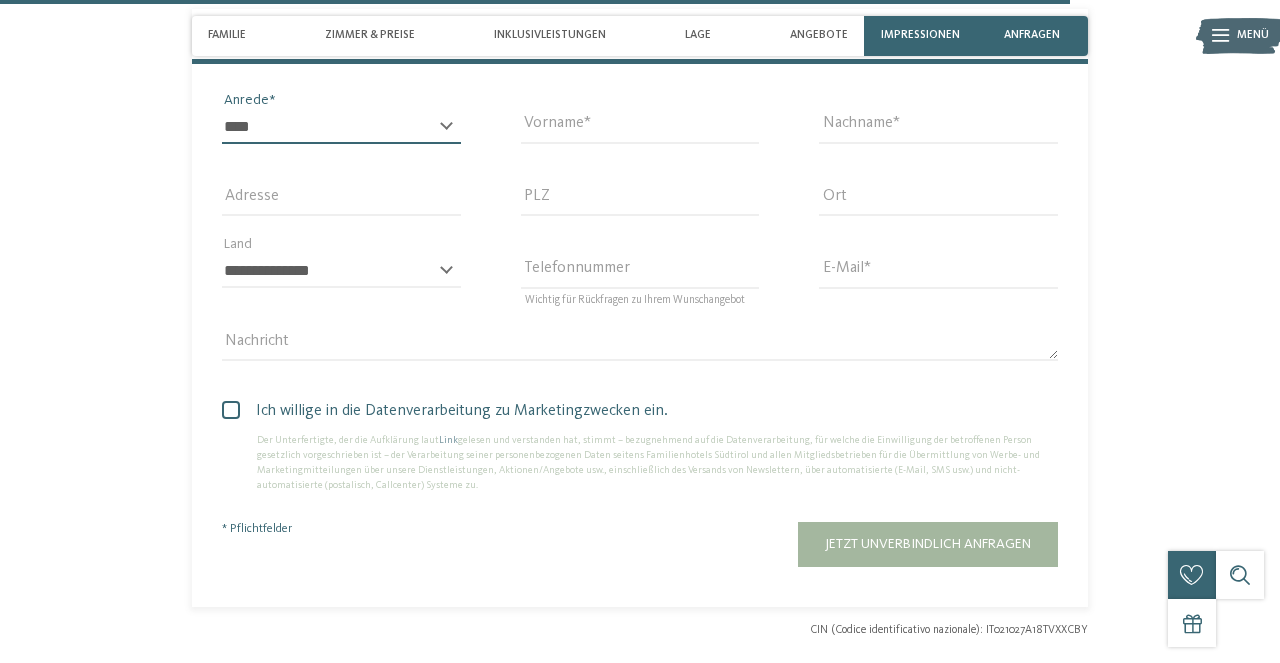 click on "*******" at bounding box center (0, 0) 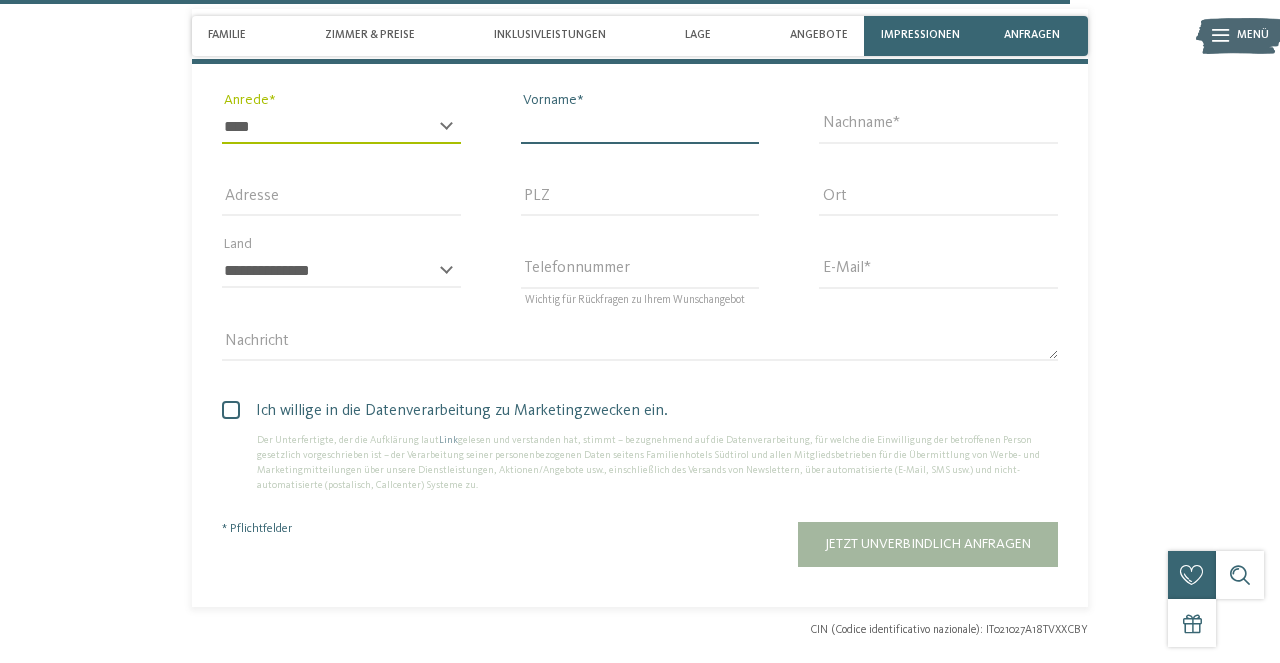 click on "Vorname" at bounding box center (640, 127) 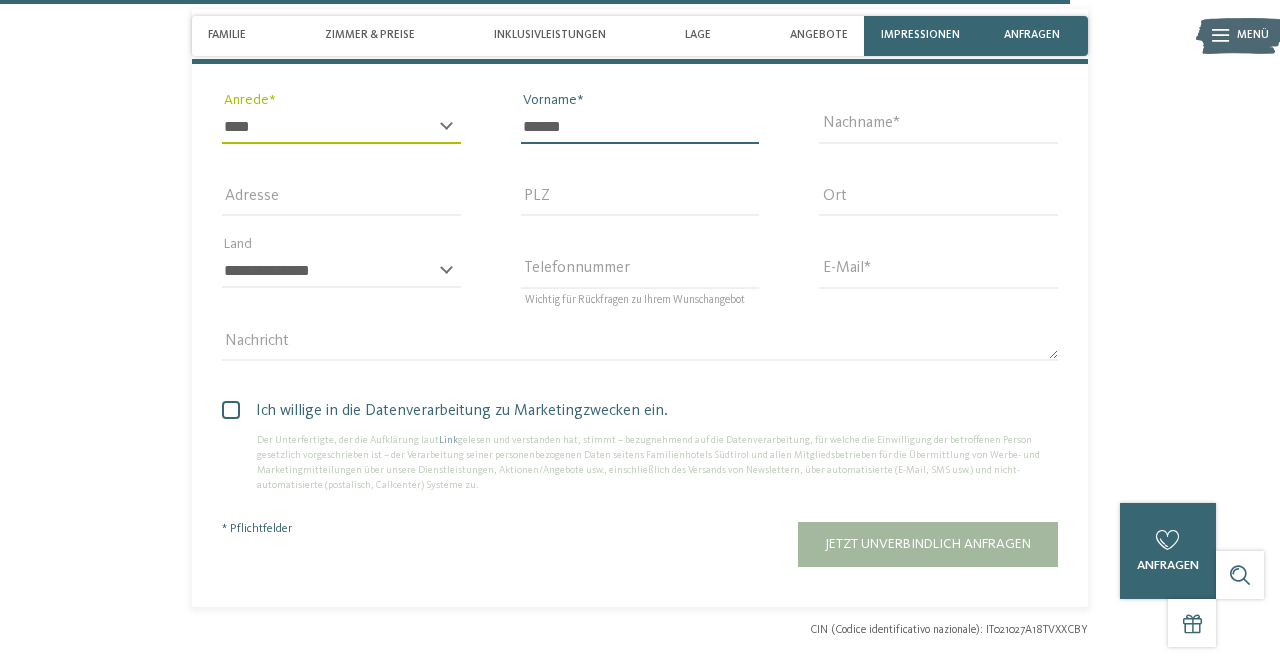 type on "******" 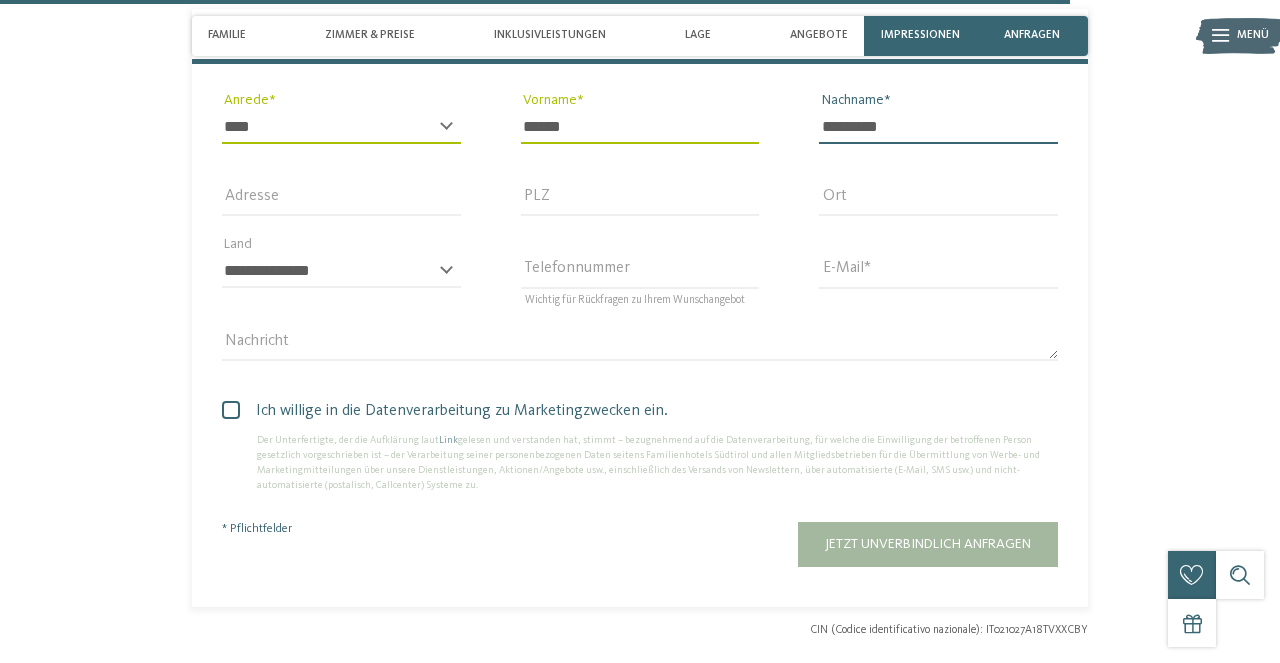 type on "*********" 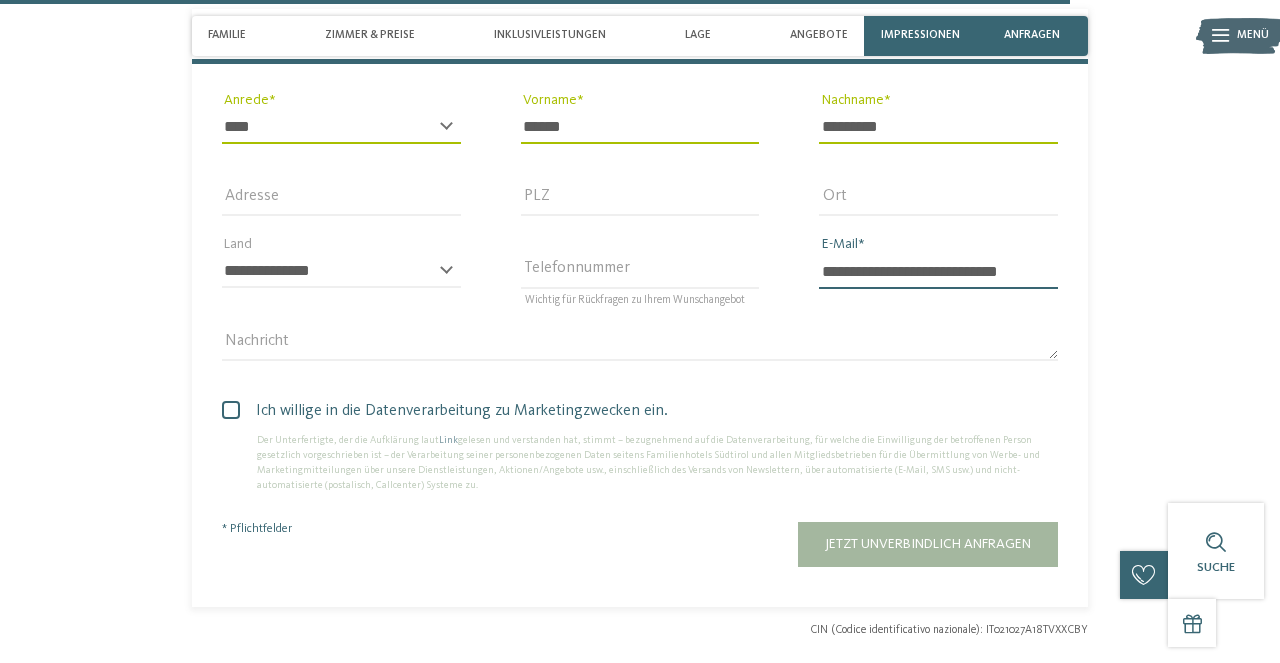 type on "**********" 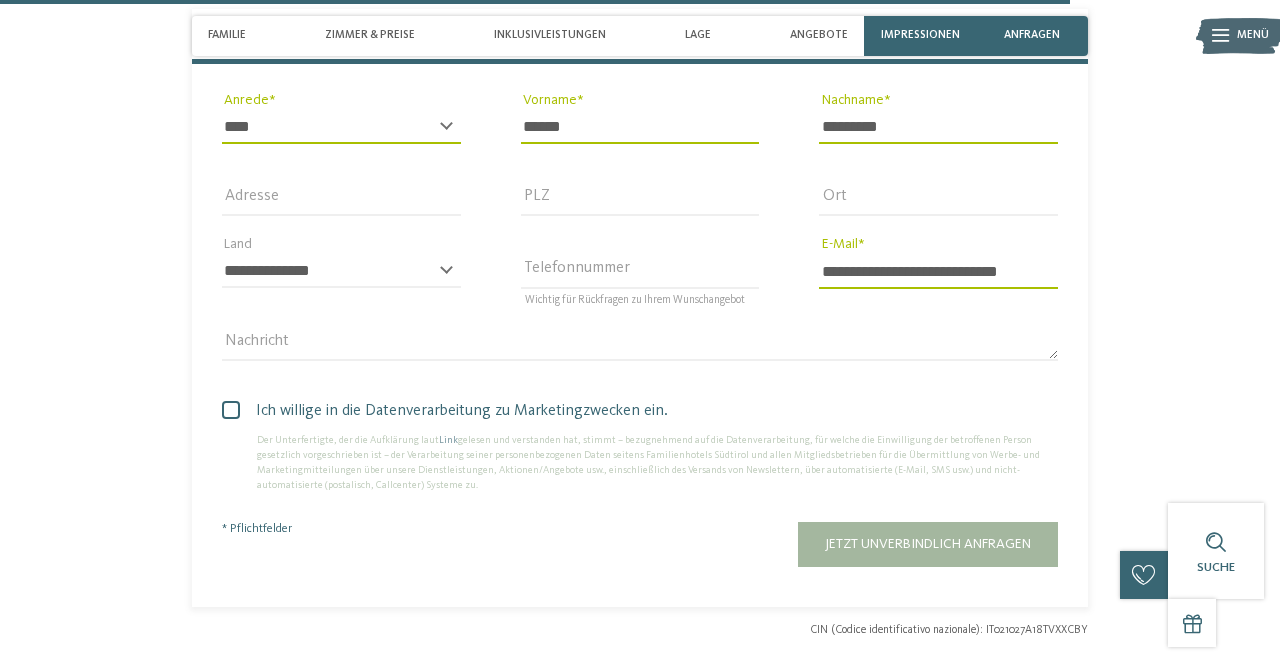 click at bounding box center (231, 410) 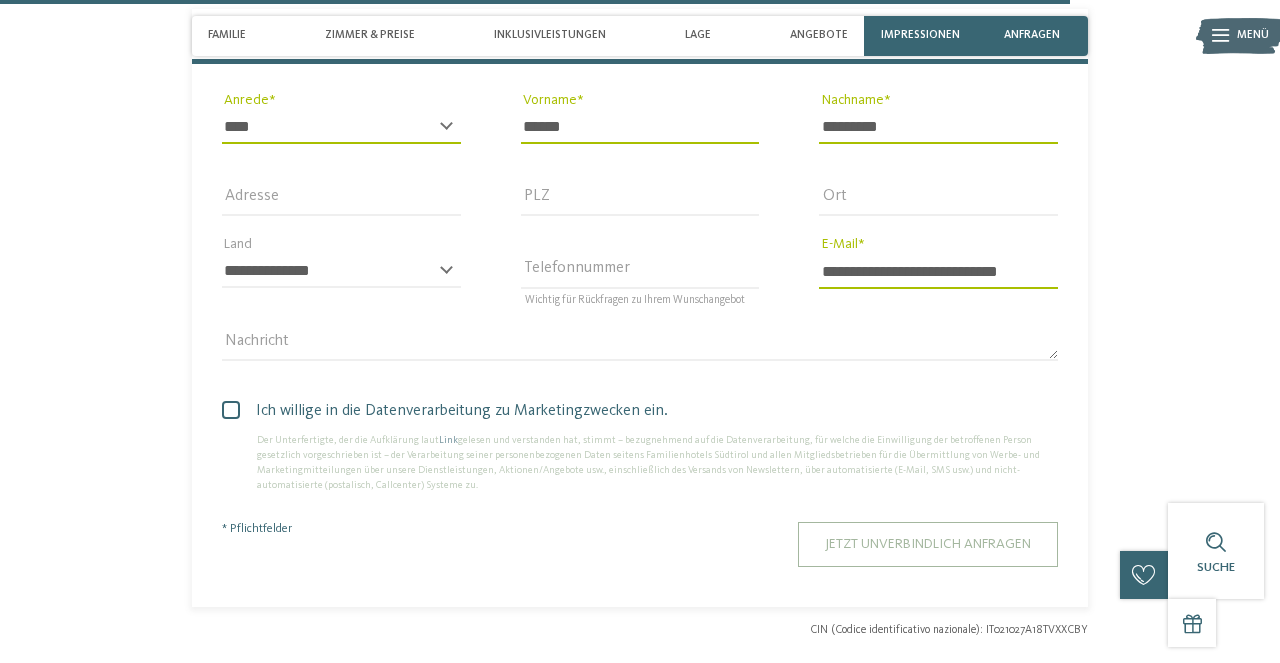 click on "Jetzt unverbindlich anfragen" at bounding box center [928, 544] 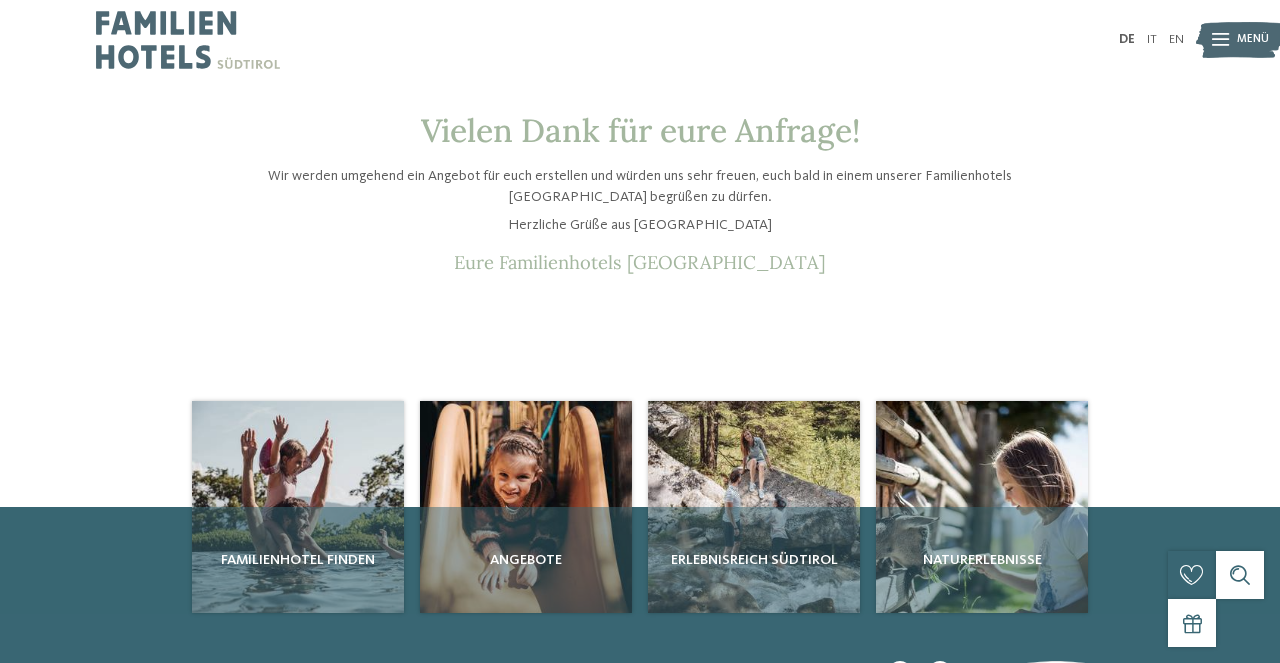 scroll, scrollTop: 0, scrollLeft: 0, axis: both 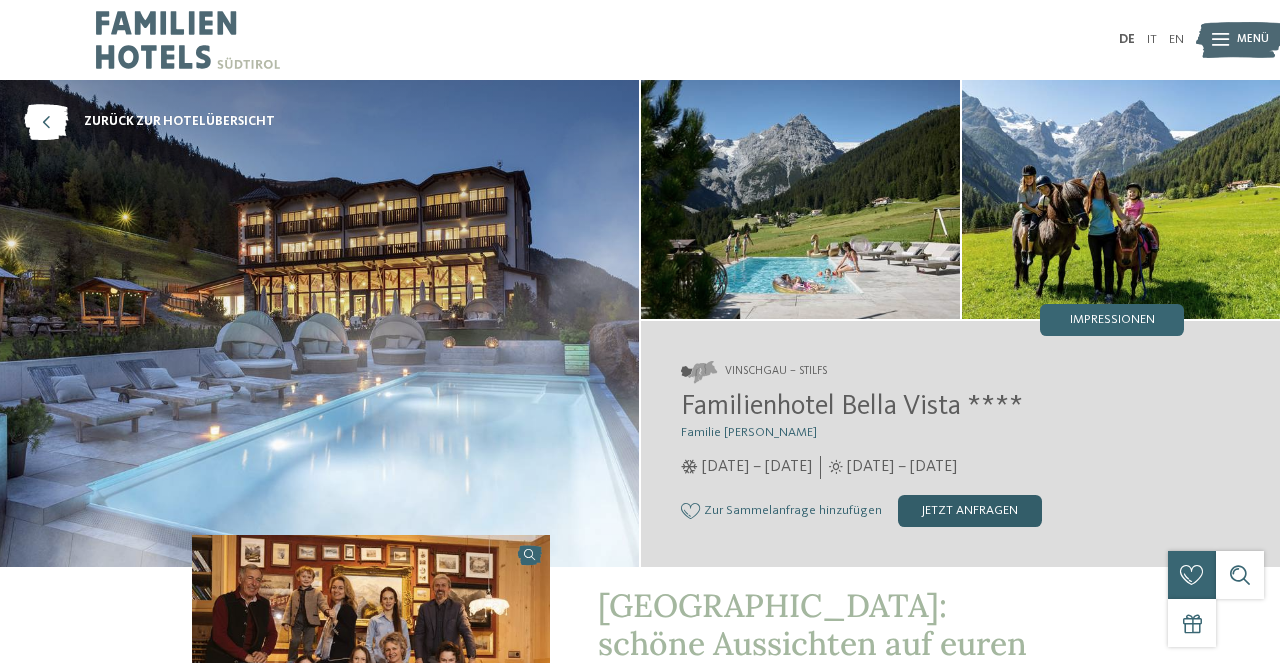 click on "jetzt anfragen" at bounding box center (970, 511) 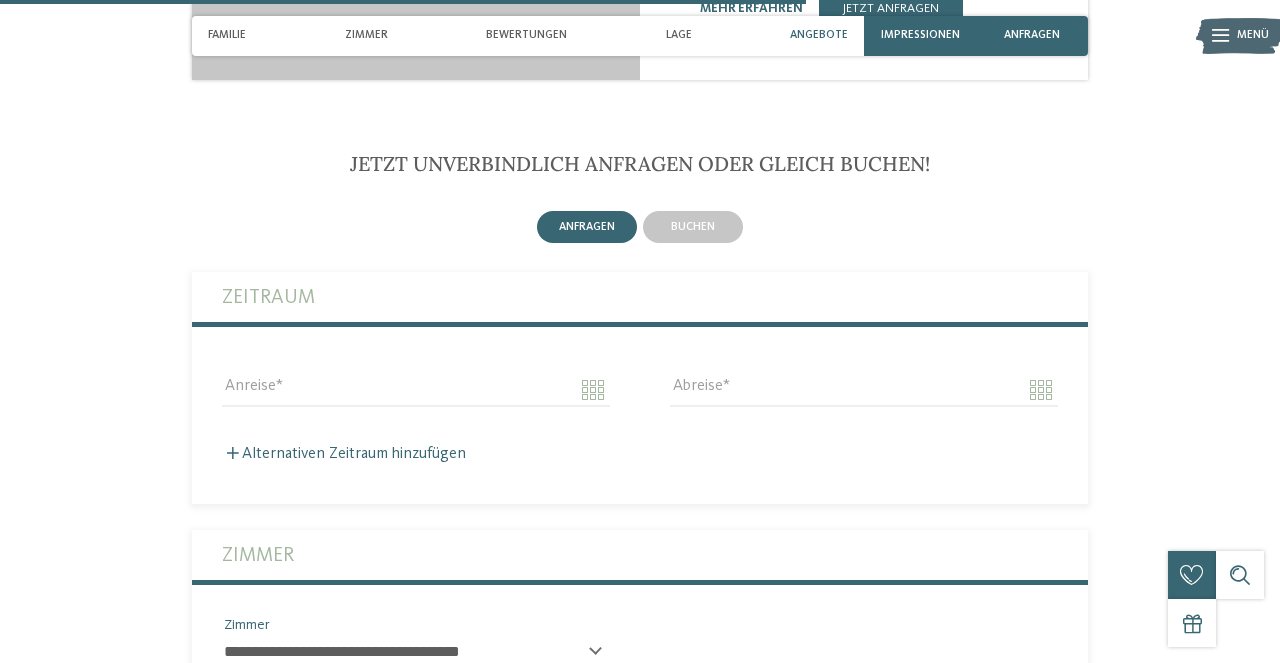 scroll, scrollTop: 3290, scrollLeft: 0, axis: vertical 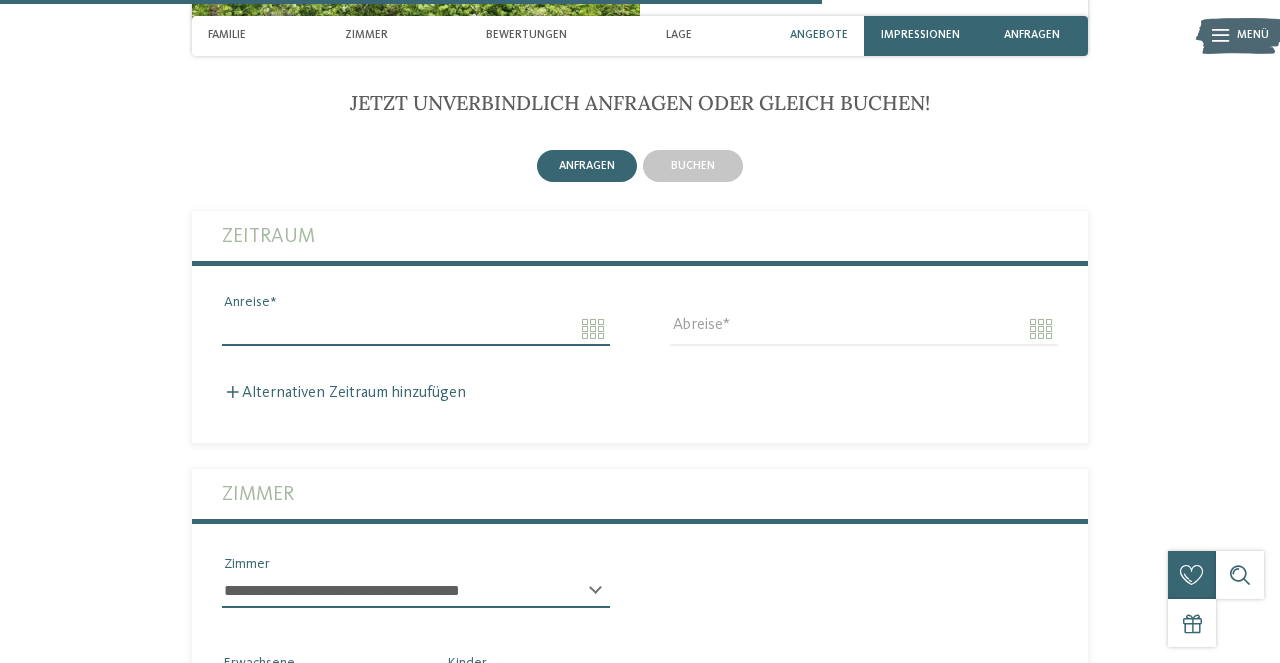 click on "Anreise" at bounding box center [416, 329] 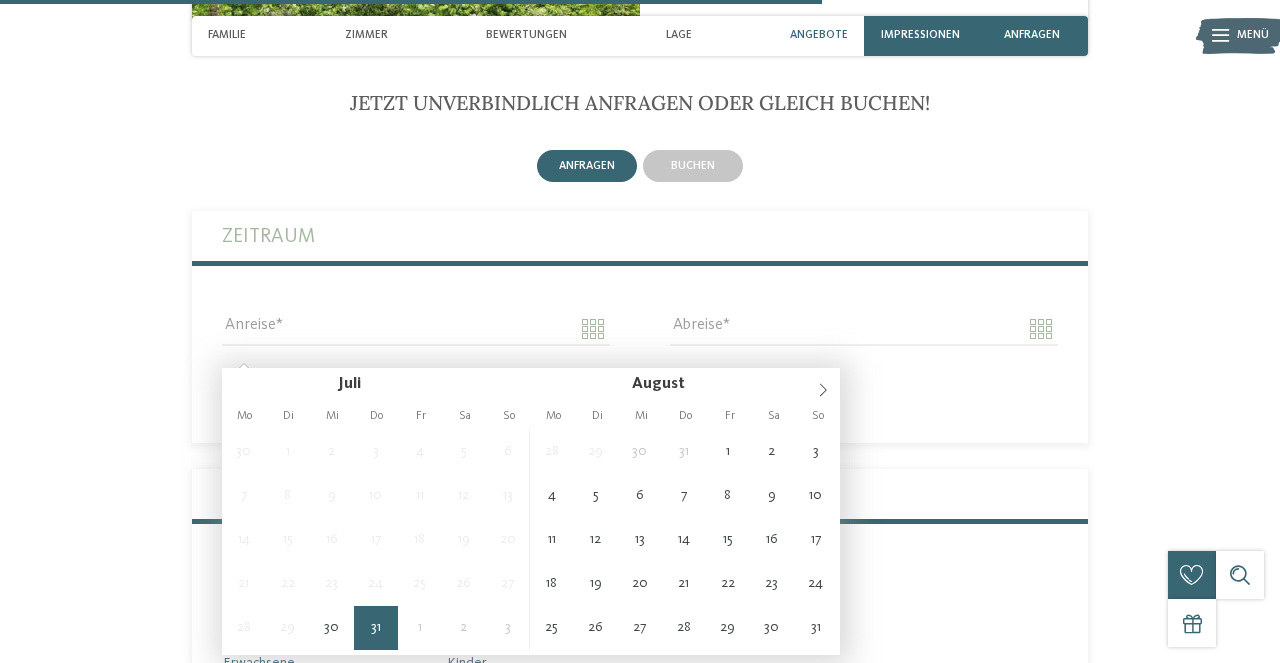 type on "**********" 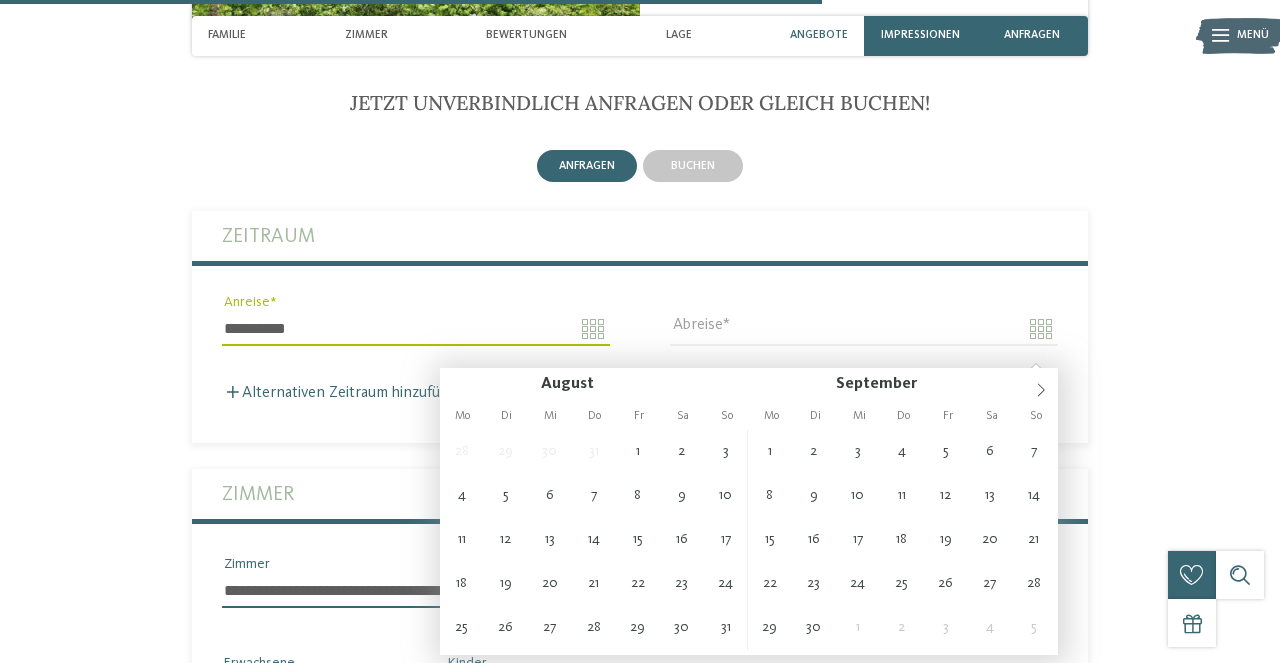 type on "**********" 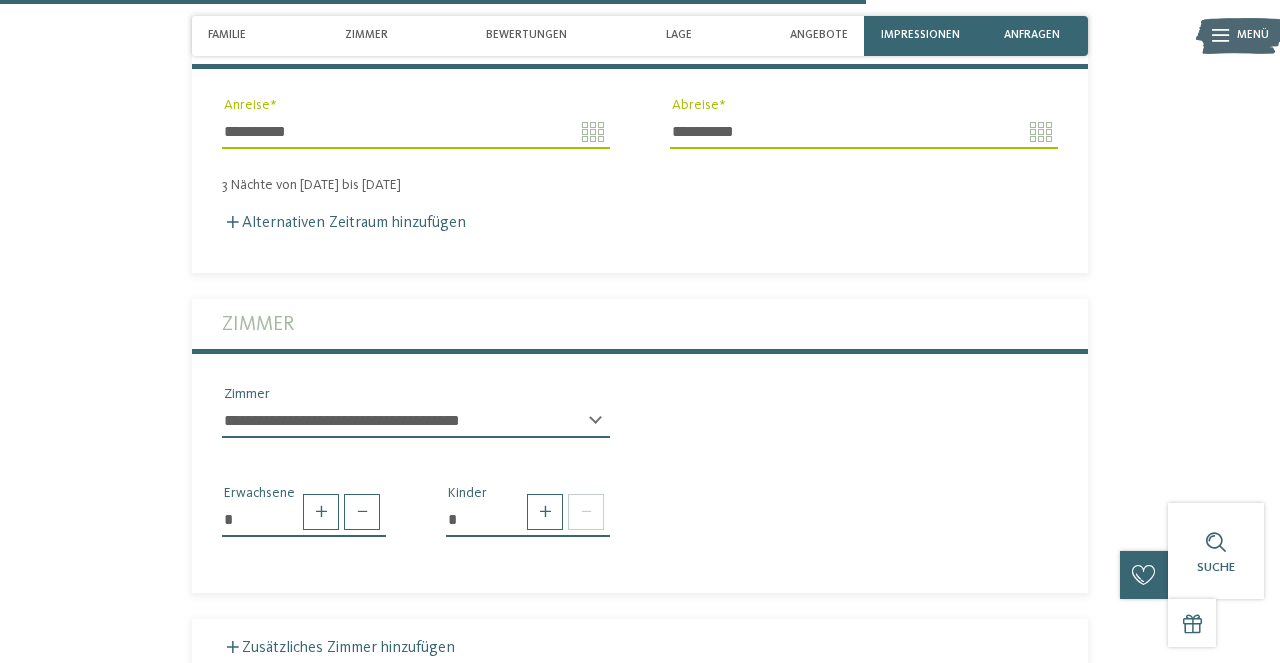 scroll, scrollTop: 3492, scrollLeft: 0, axis: vertical 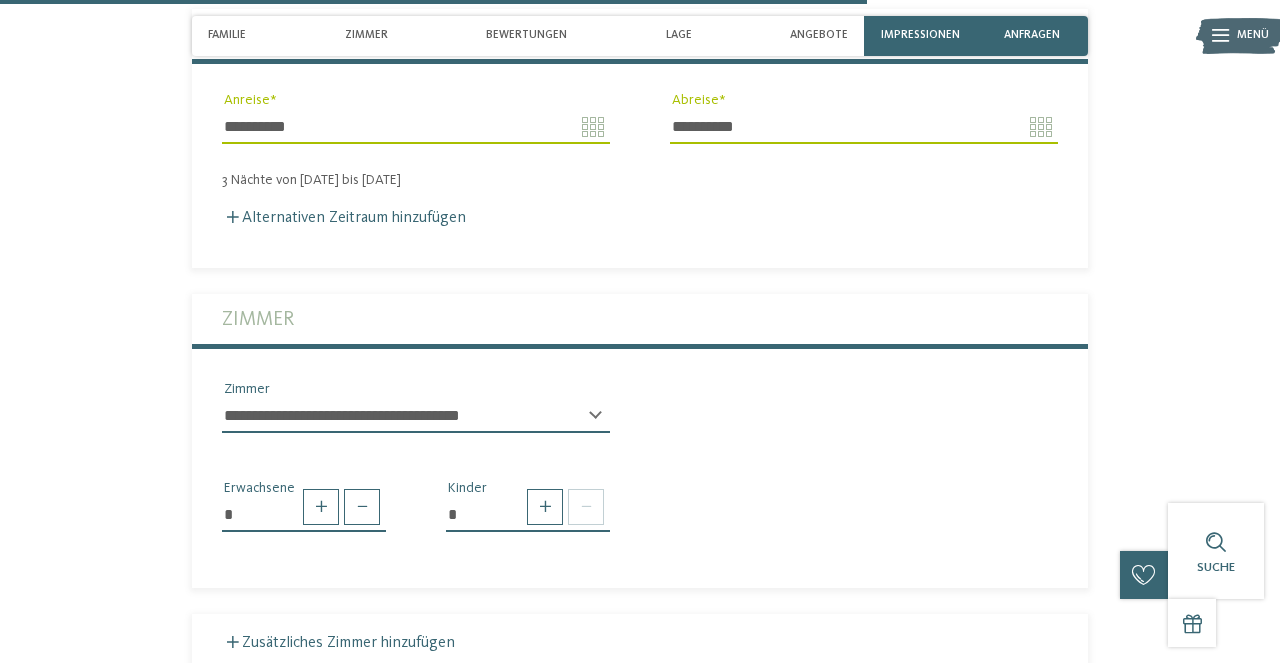 click on "**********" at bounding box center [416, 416] 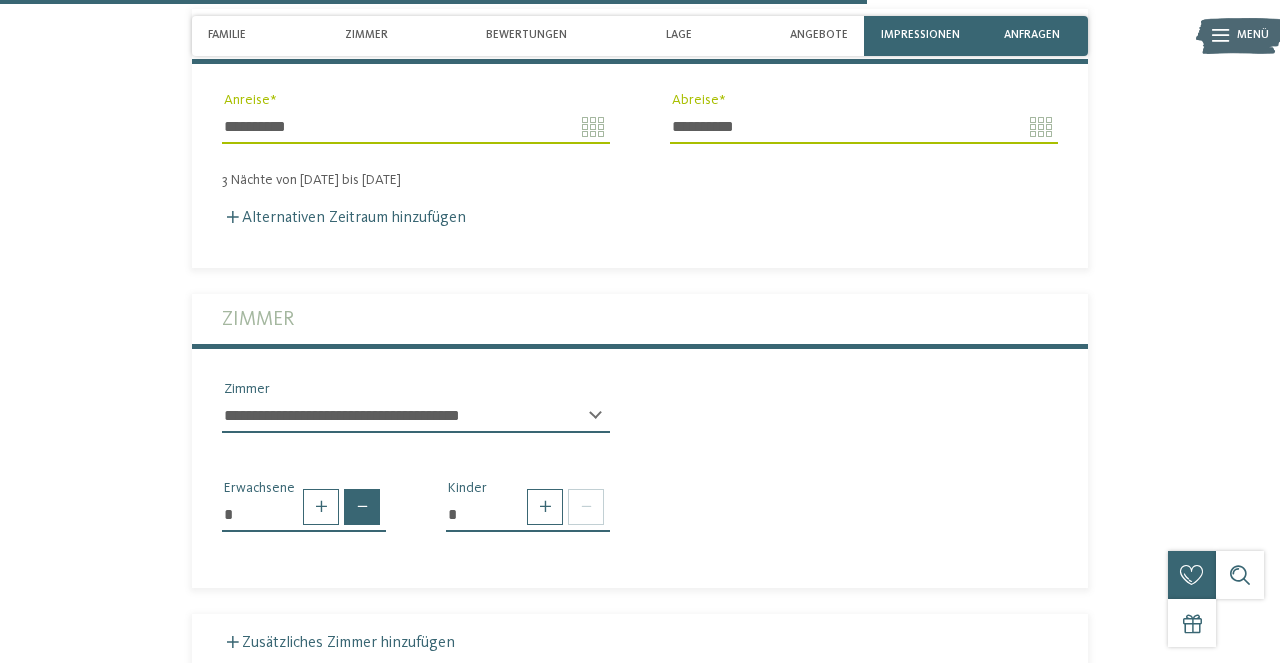 click at bounding box center [362, 507] 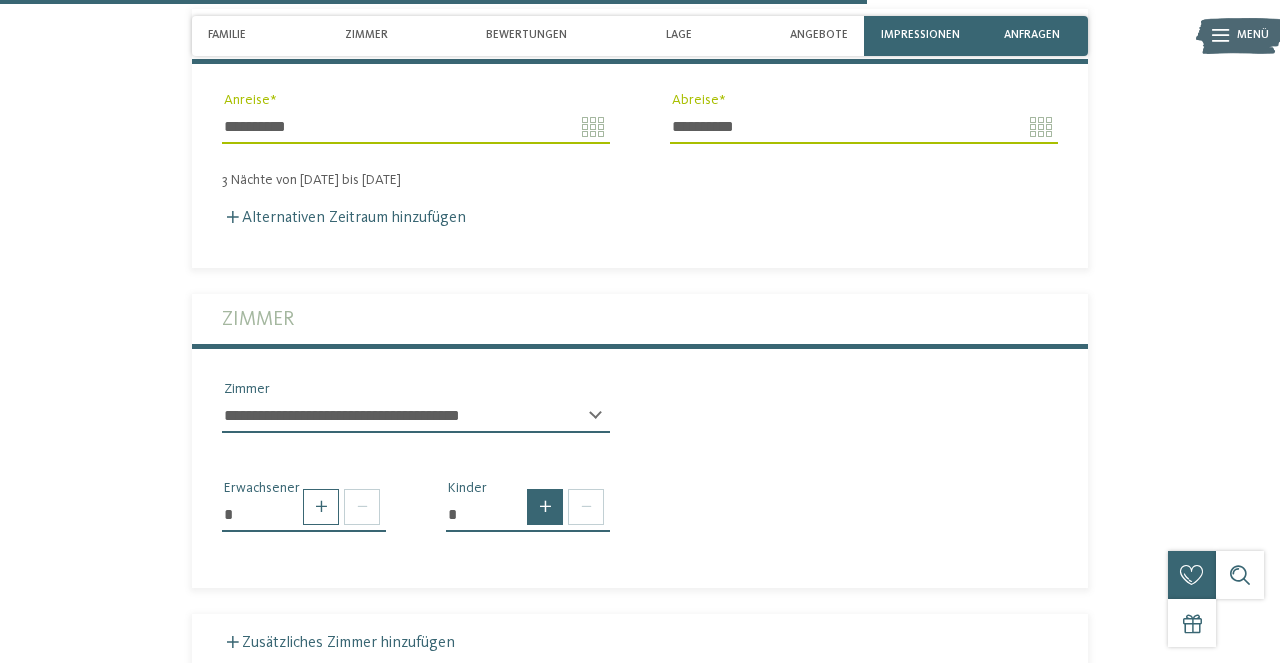 click at bounding box center [545, 507] 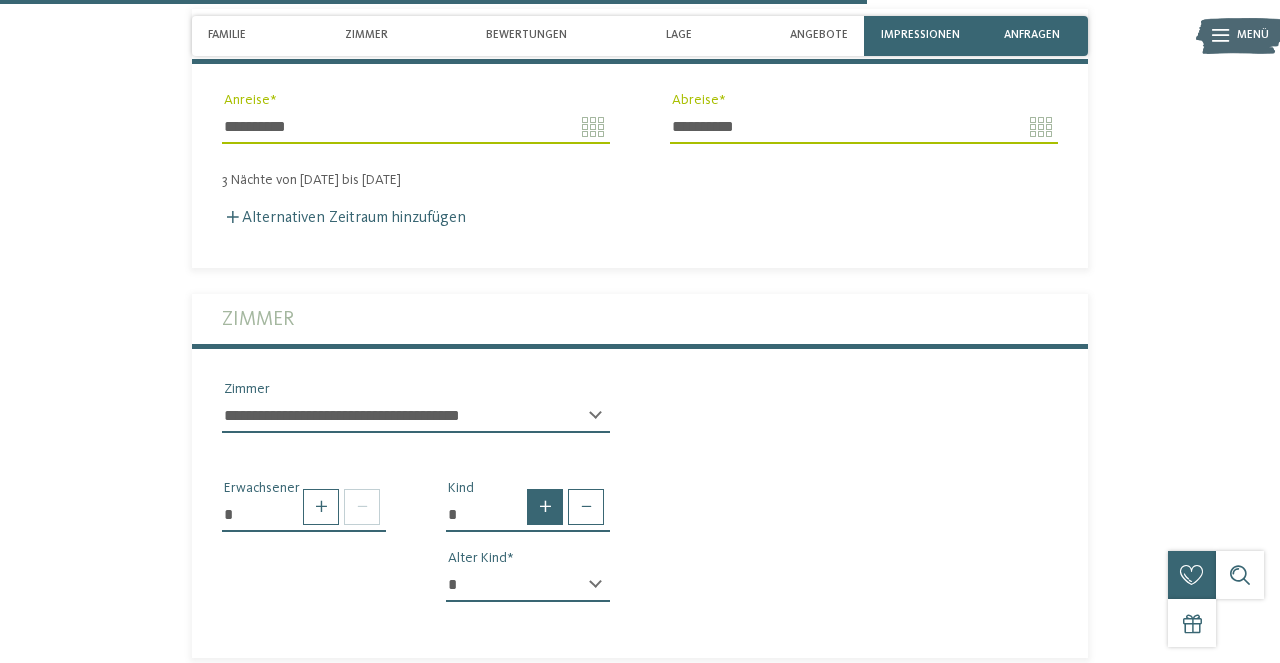 click at bounding box center [545, 507] 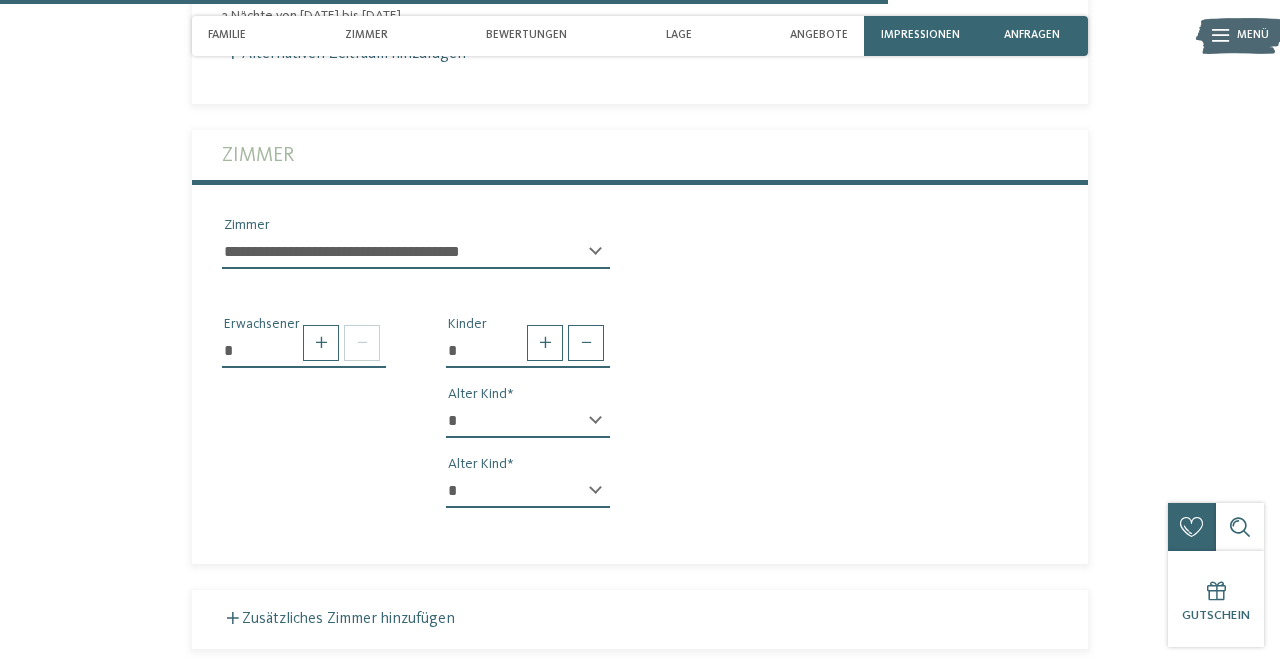 scroll, scrollTop: 3672, scrollLeft: 0, axis: vertical 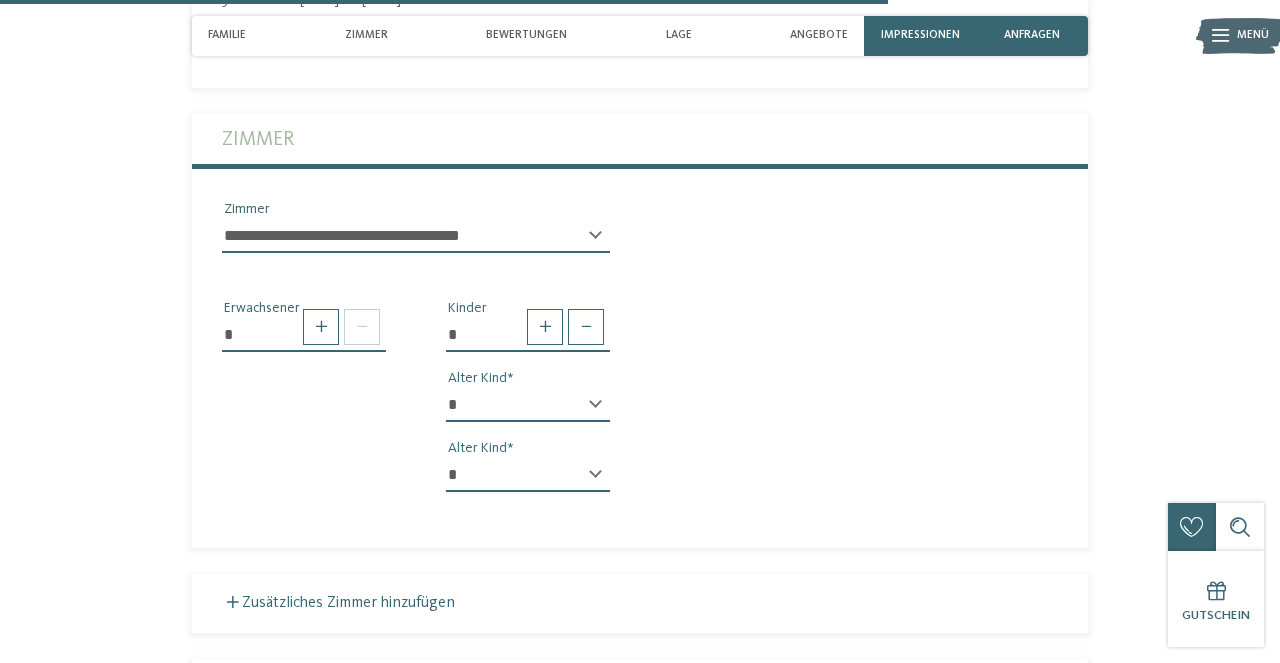 click on "* * * * * * * * * * * ** ** ** ** ** ** ** **     Alter Kind" at bounding box center [528, 413] 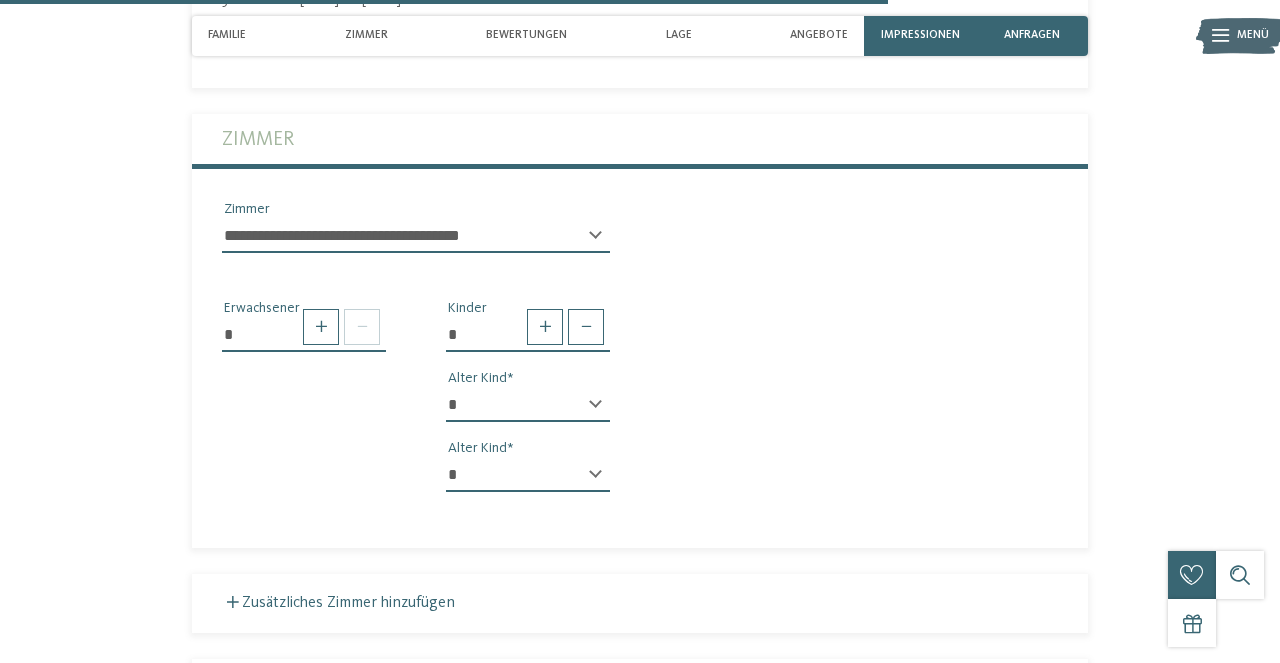 click on "* * * * * * * * * * * ** ** ** ** ** ** ** **     Alter Kind" at bounding box center [528, 413] 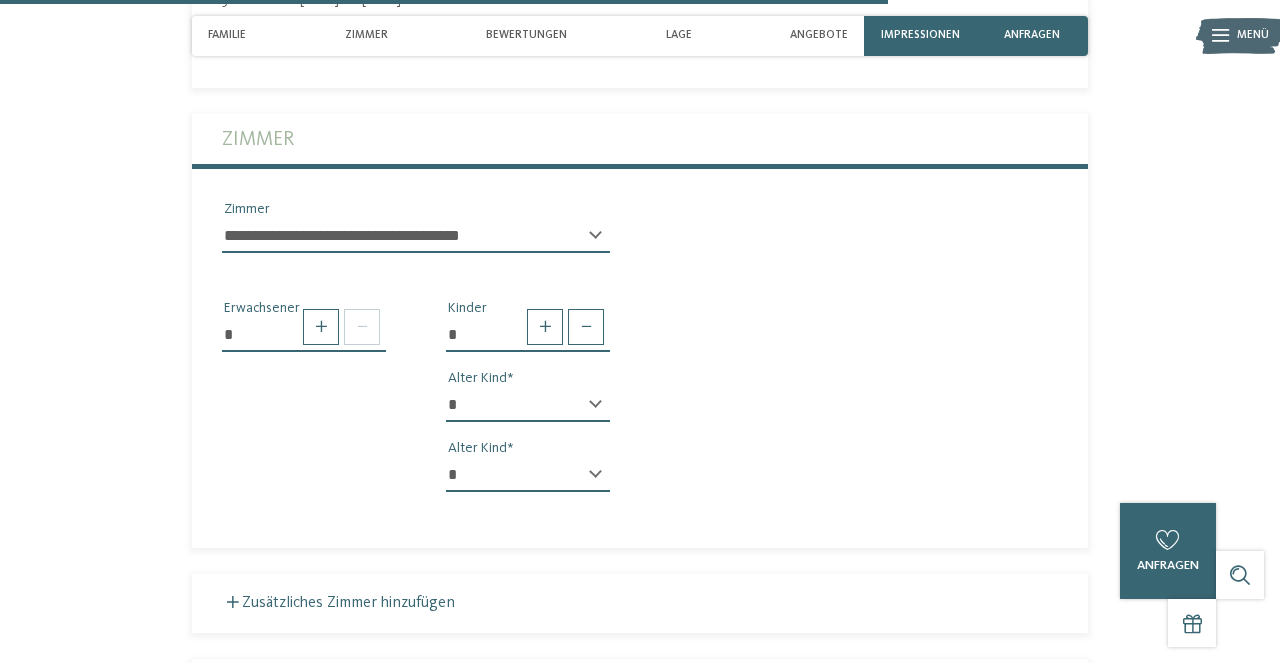select on "**" 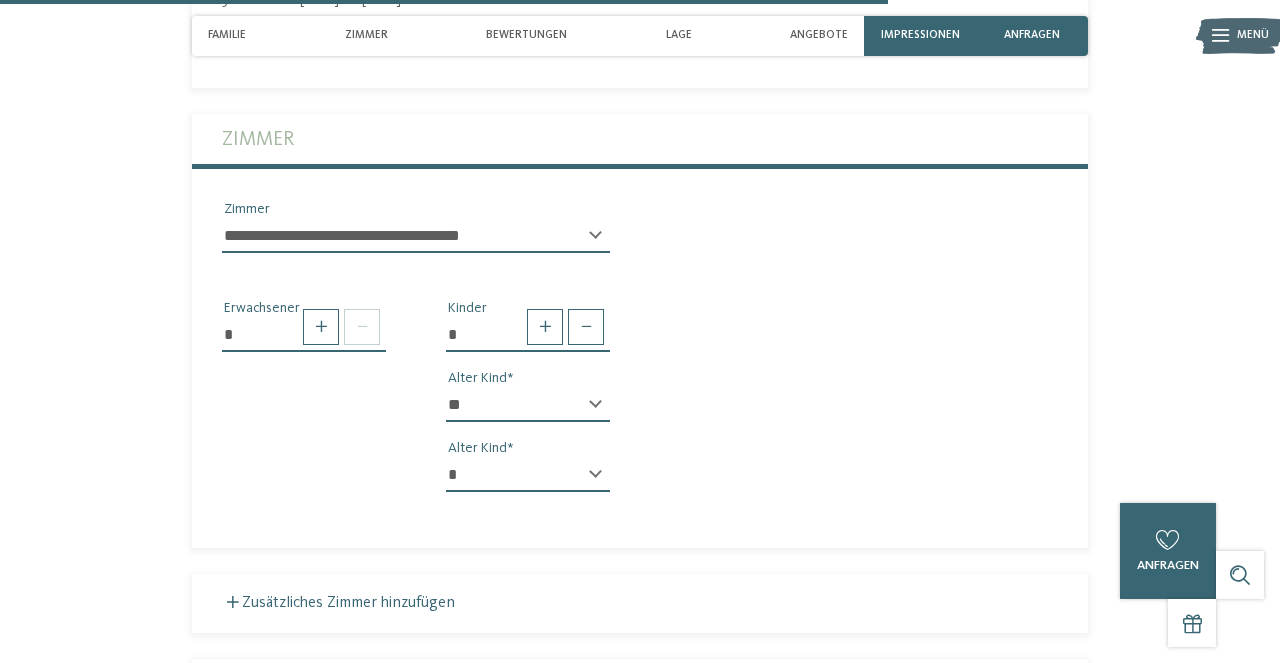 click on "**" at bounding box center [0, 0] 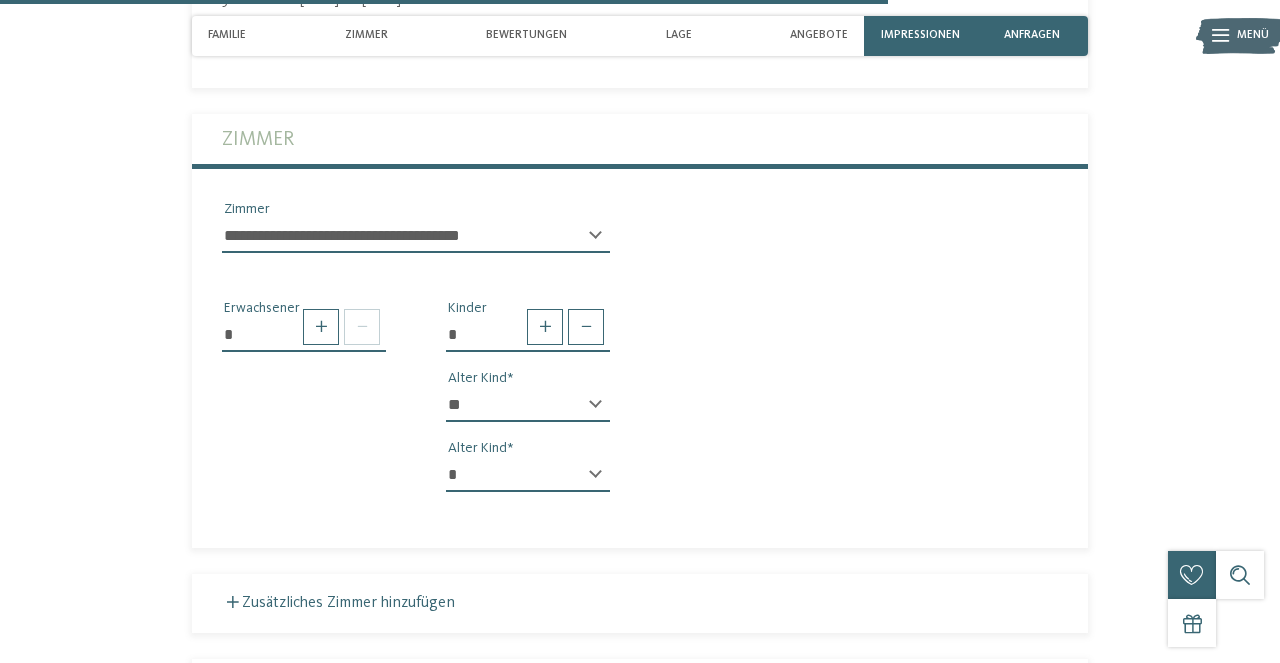 click on "*     Erwachsener           *     Kinder       * * * * * * * * * * * ** ** ** ** ** ** ** **     Alter Kind * * * * * * * * * * * ** ** ** ** ** ** ** **     Alter Kind" at bounding box center (640, 388) 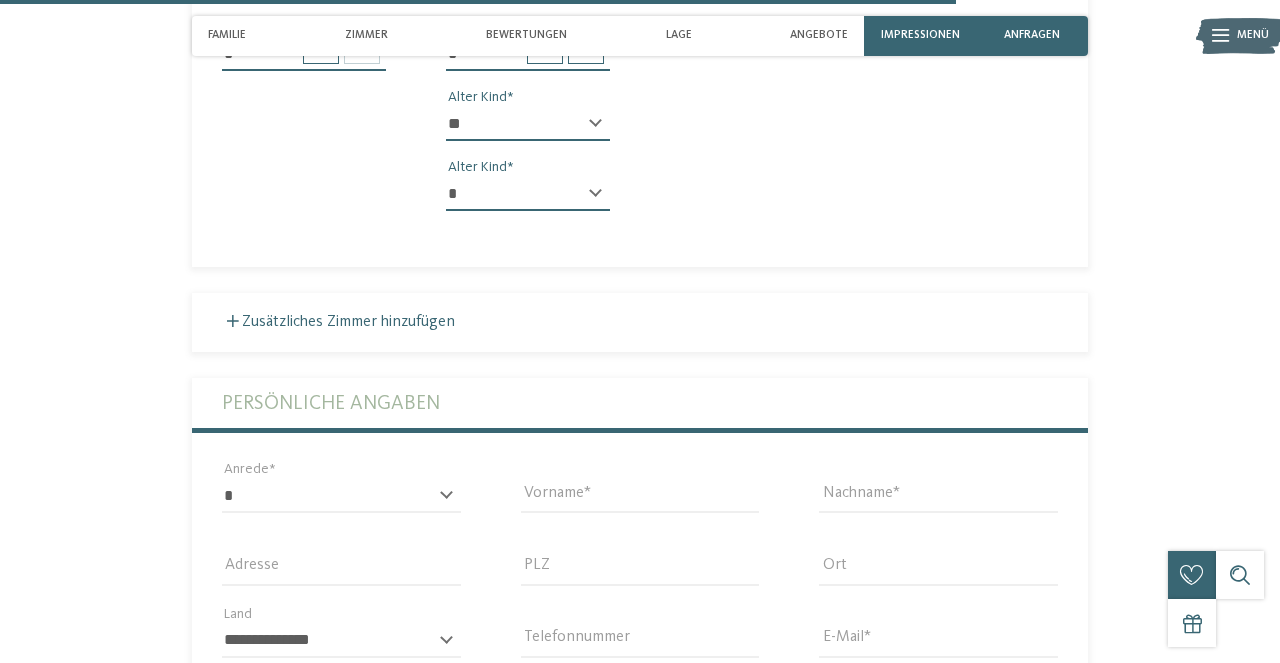 scroll, scrollTop: 4003, scrollLeft: 0, axis: vertical 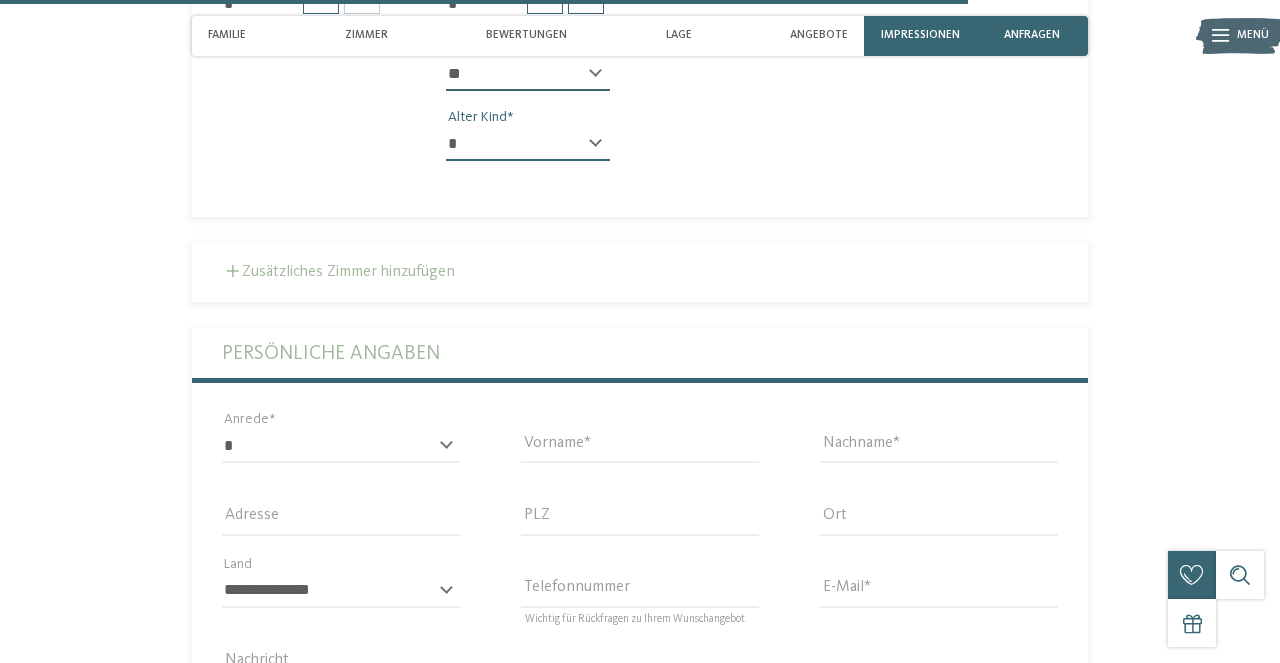 click on "Zusätzliches Zimmer hinzufügen" at bounding box center (338, 272) 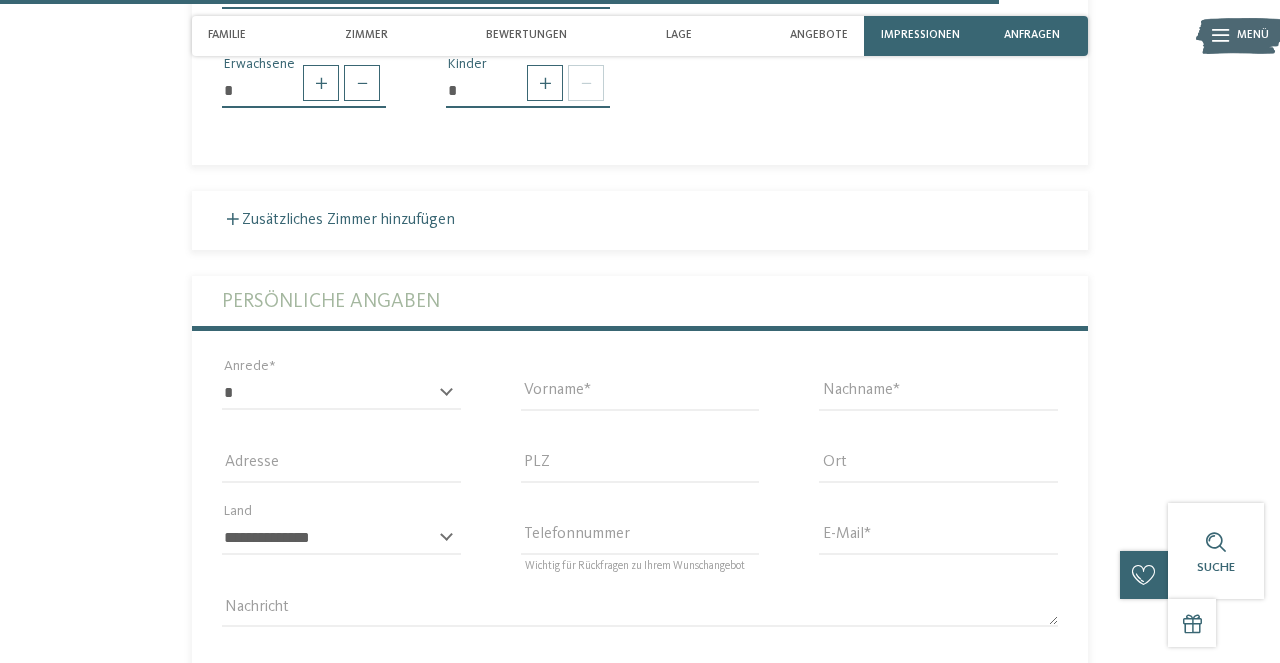 scroll, scrollTop: 4337, scrollLeft: 0, axis: vertical 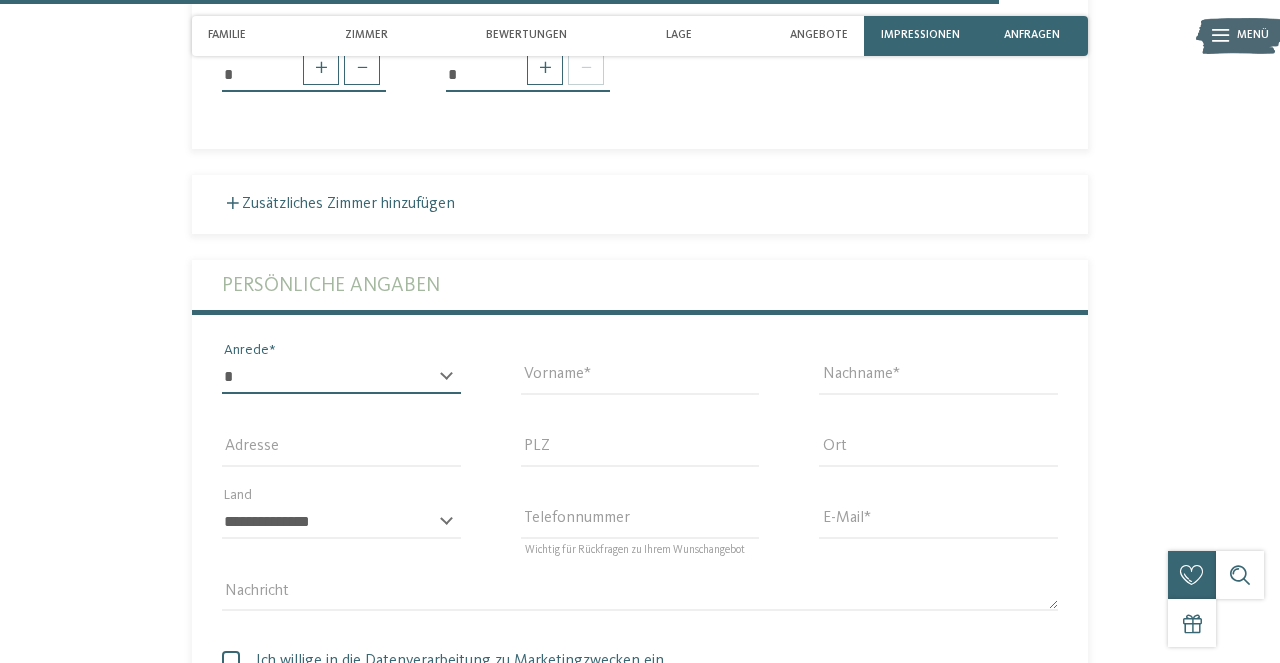select on "*" 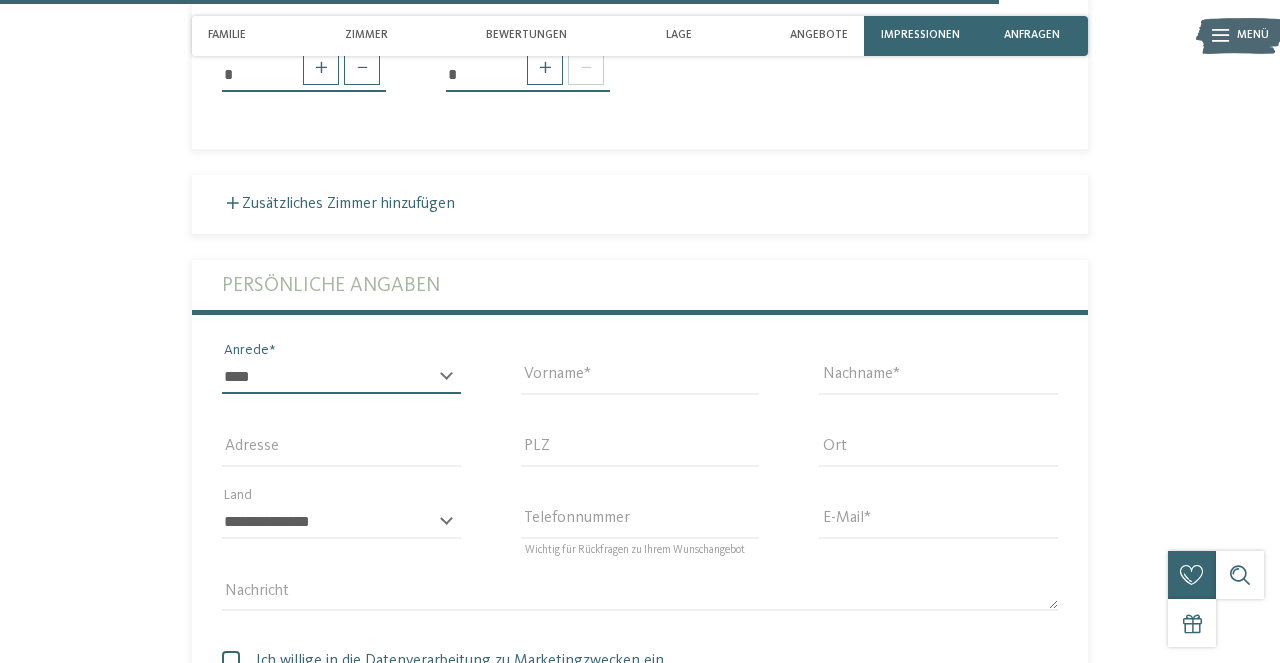 click on "*******" at bounding box center [0, 0] 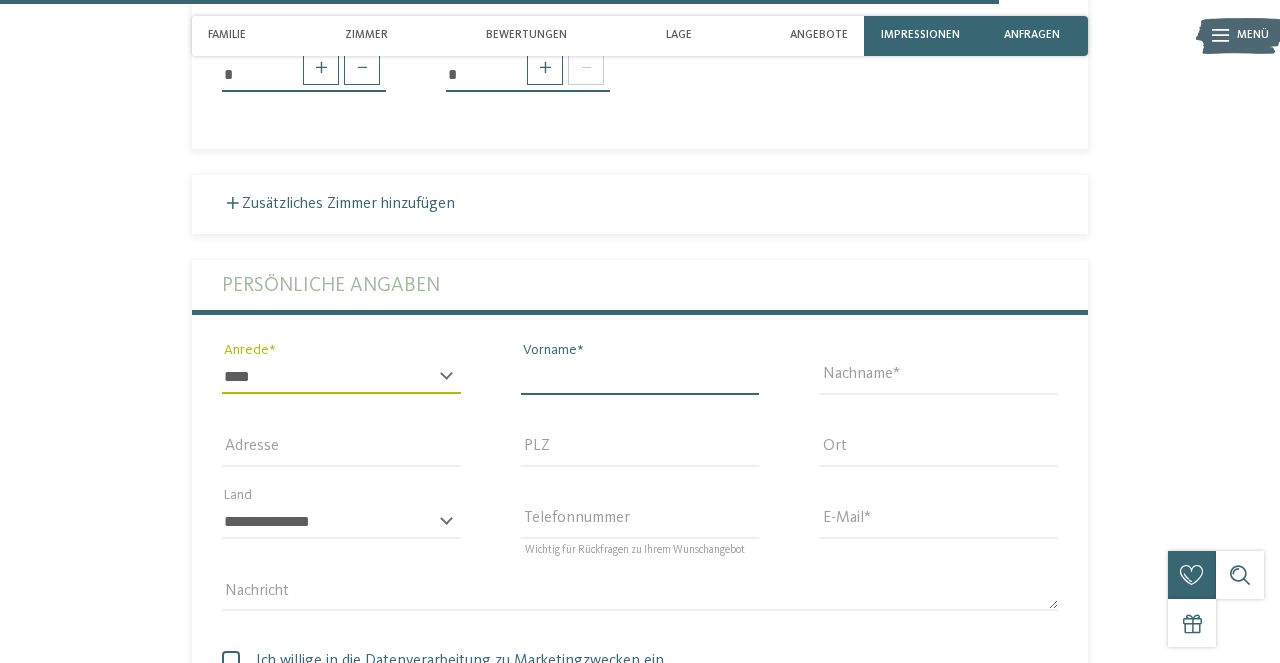 click on "Vorname" at bounding box center [640, 377] 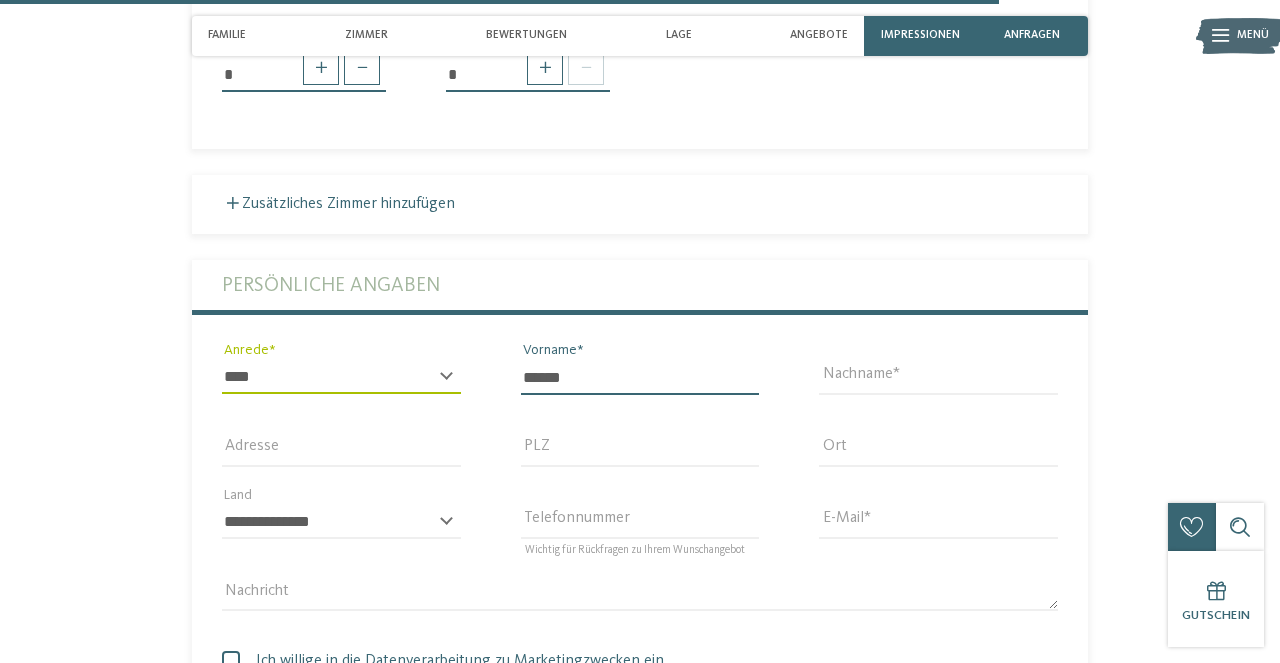 type on "******" 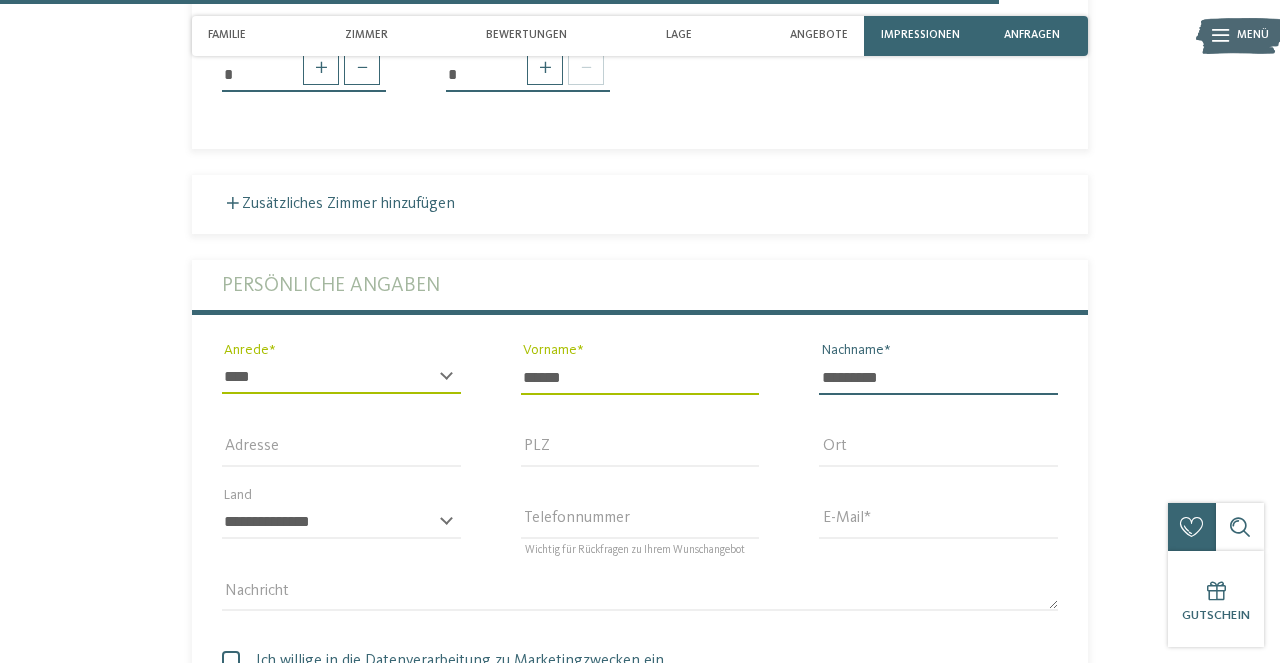 type on "*********" 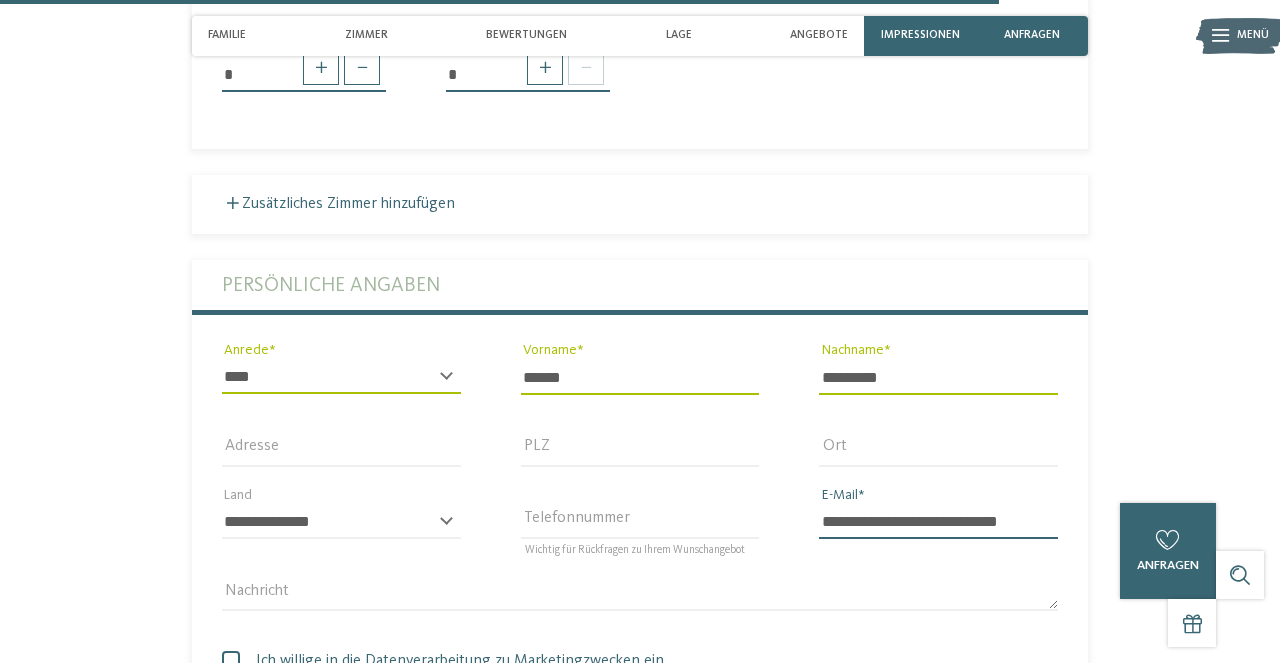 type on "**********" 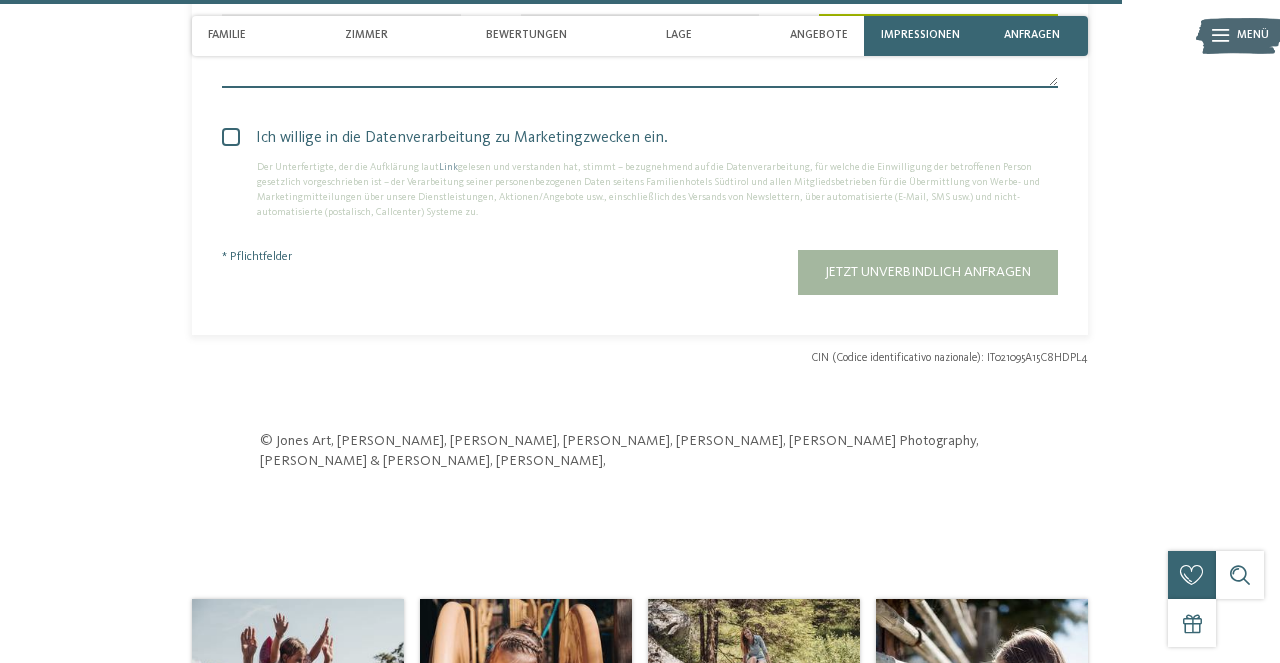 scroll, scrollTop: 4883, scrollLeft: 0, axis: vertical 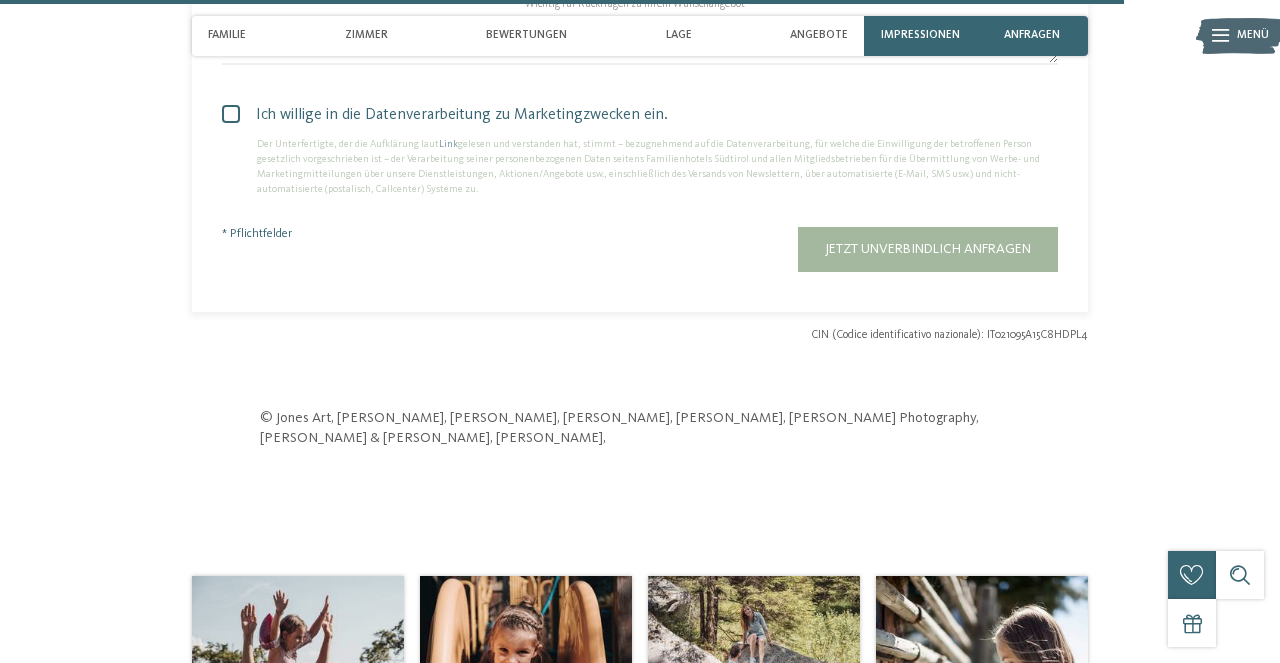 click at bounding box center (231, 114) 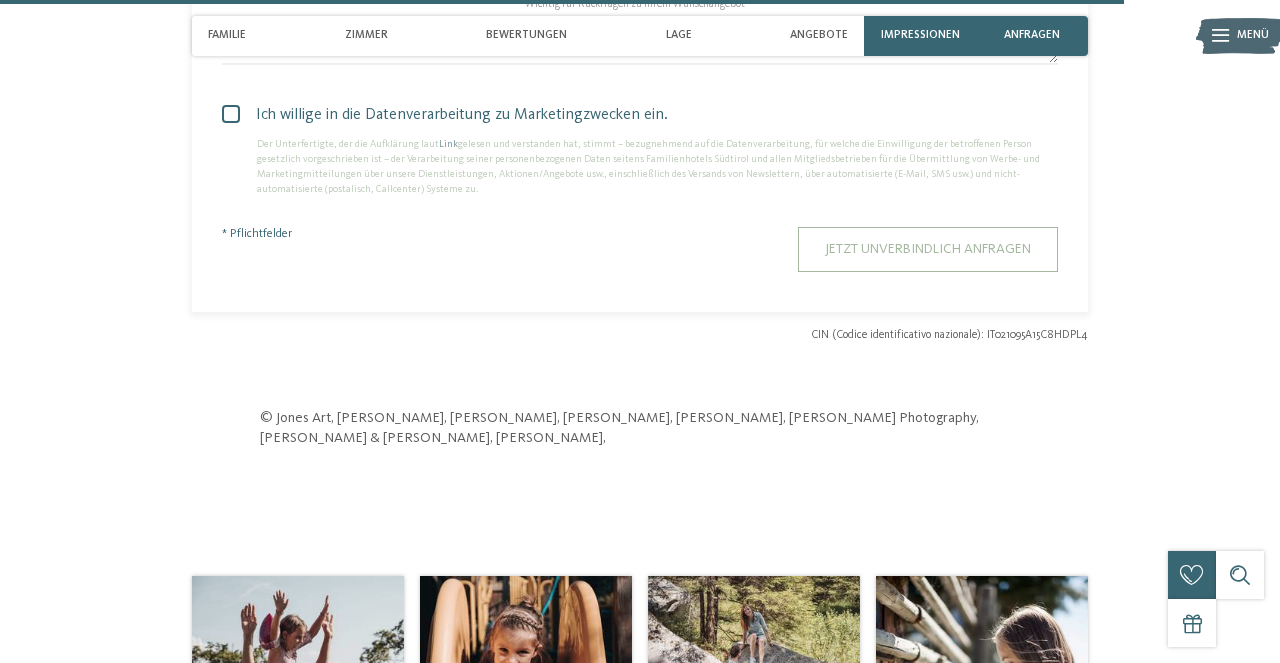 click on "Jetzt unverbindlich anfragen" at bounding box center (928, 249) 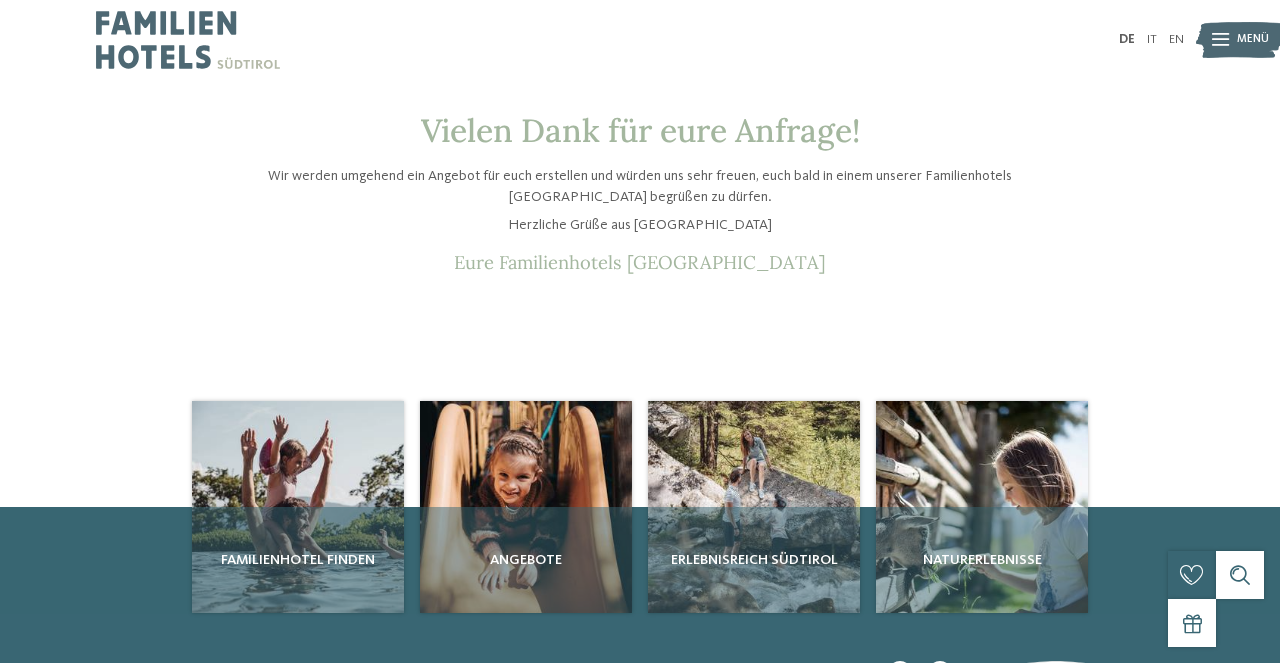 scroll, scrollTop: 0, scrollLeft: 0, axis: both 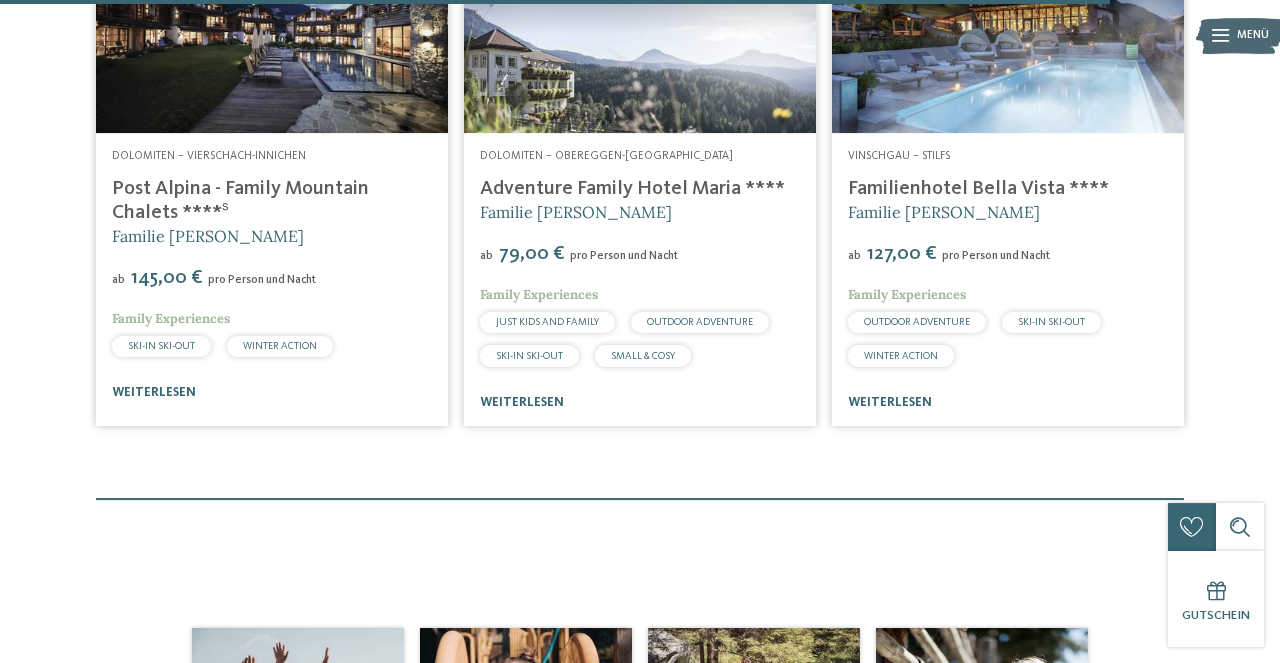 click at bounding box center [1008, 34] 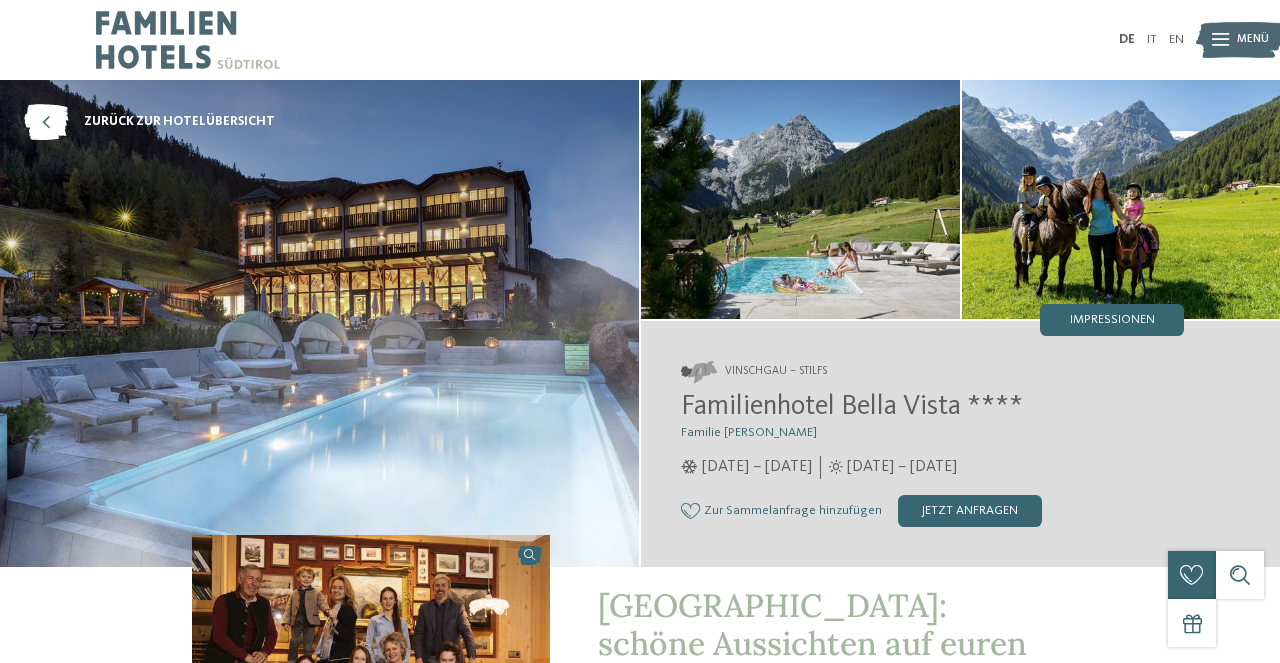 scroll, scrollTop: 0, scrollLeft: 0, axis: both 